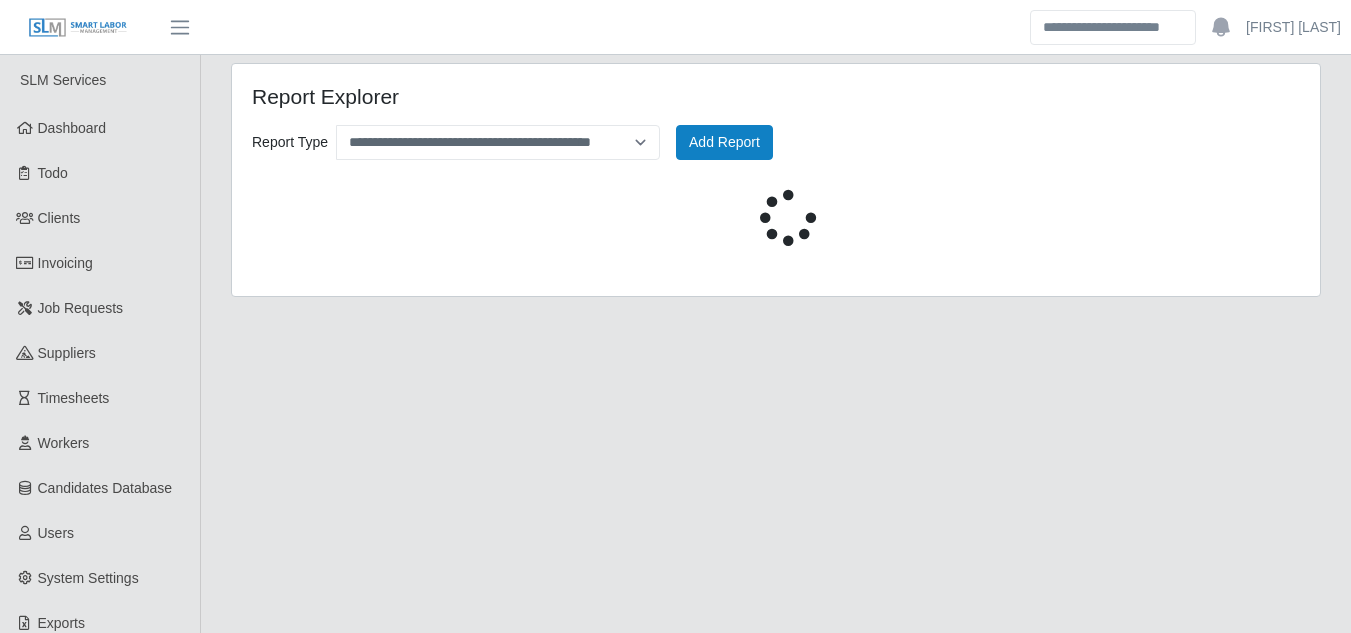scroll, scrollTop: 0, scrollLeft: 0, axis: both 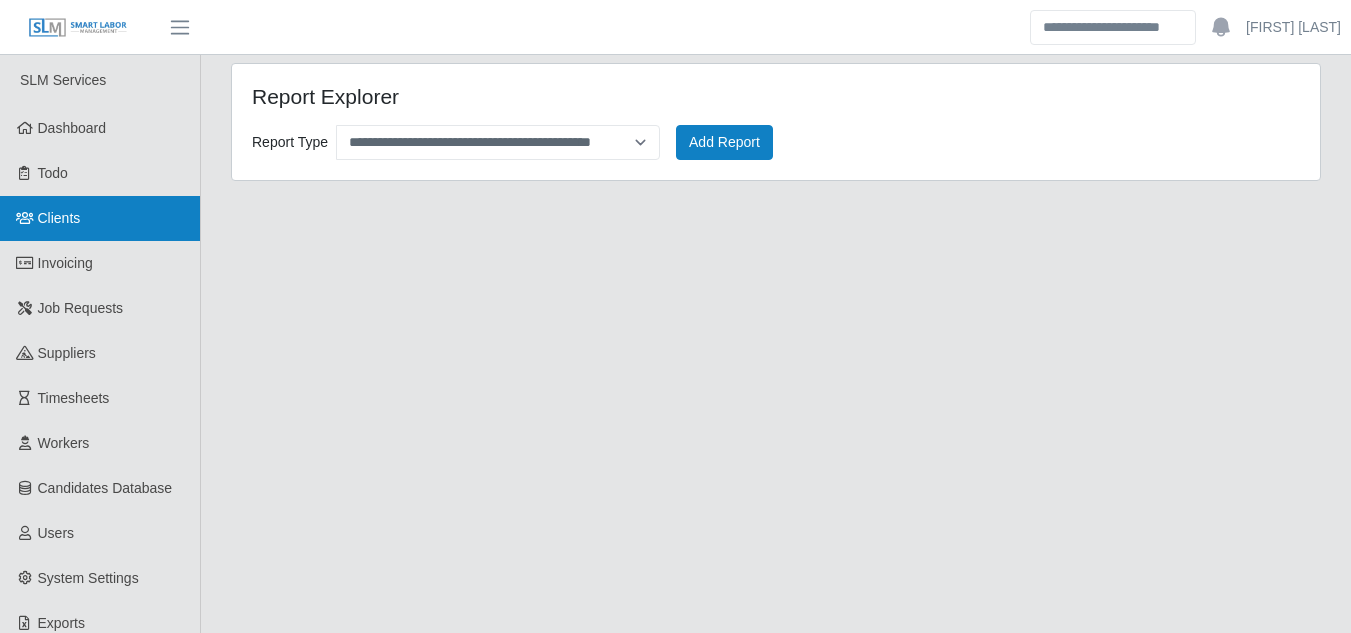 click on "Clients" at bounding box center [59, 218] 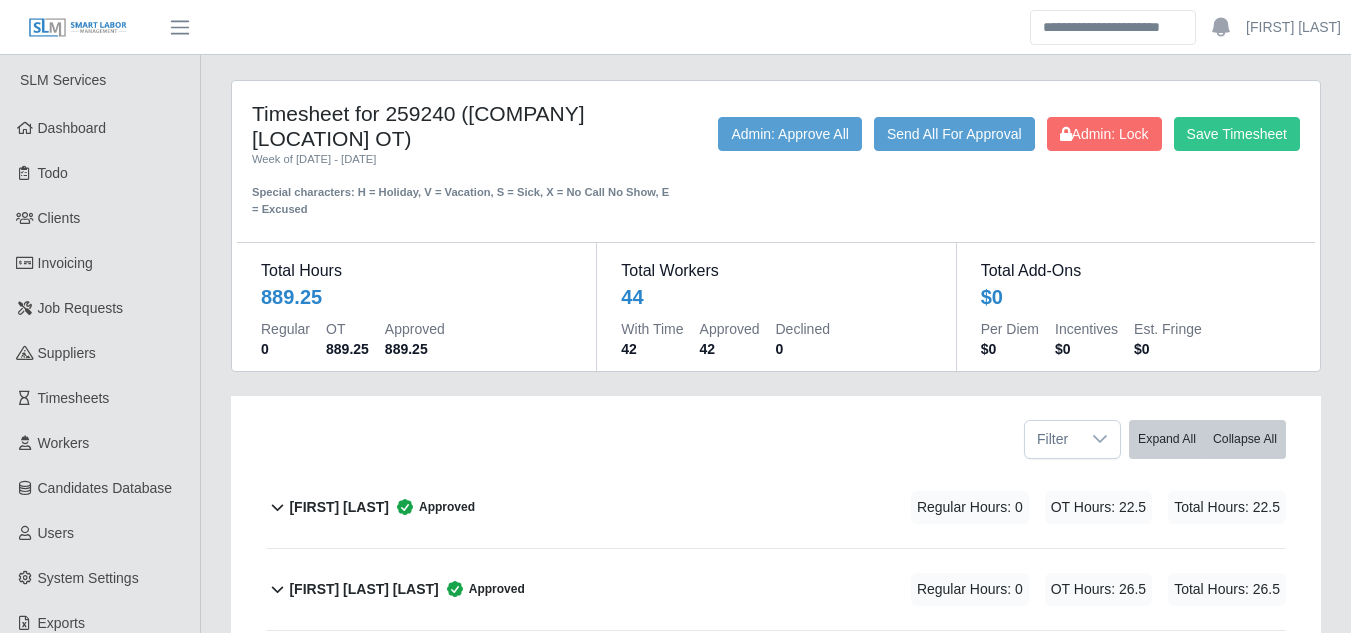 scroll, scrollTop: 709, scrollLeft: 0, axis: vertical 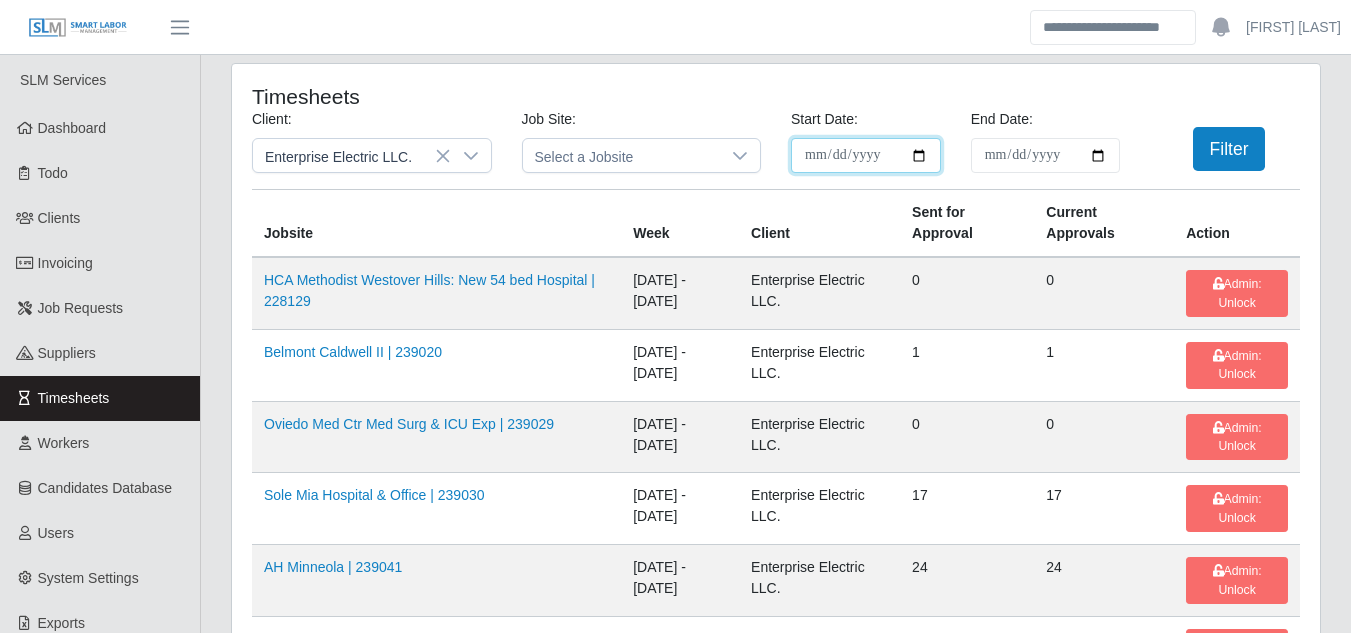 click on "**********" at bounding box center (866, 155) 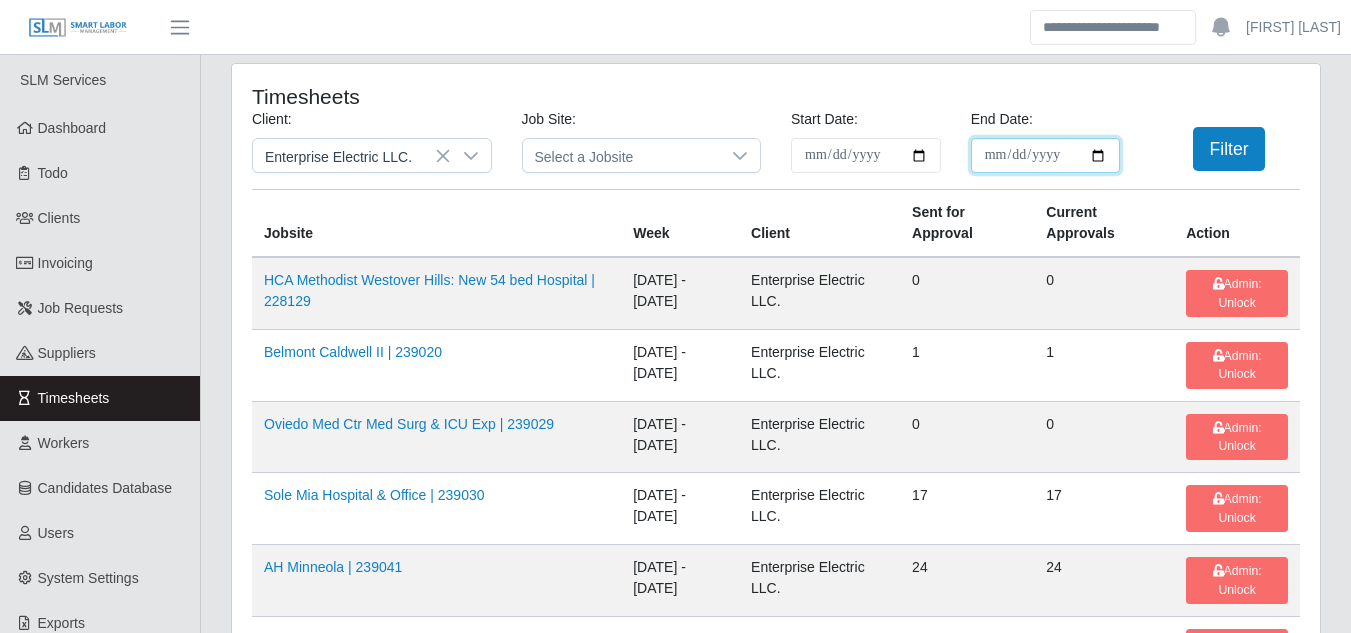 click on "**********" at bounding box center (1046, 155) 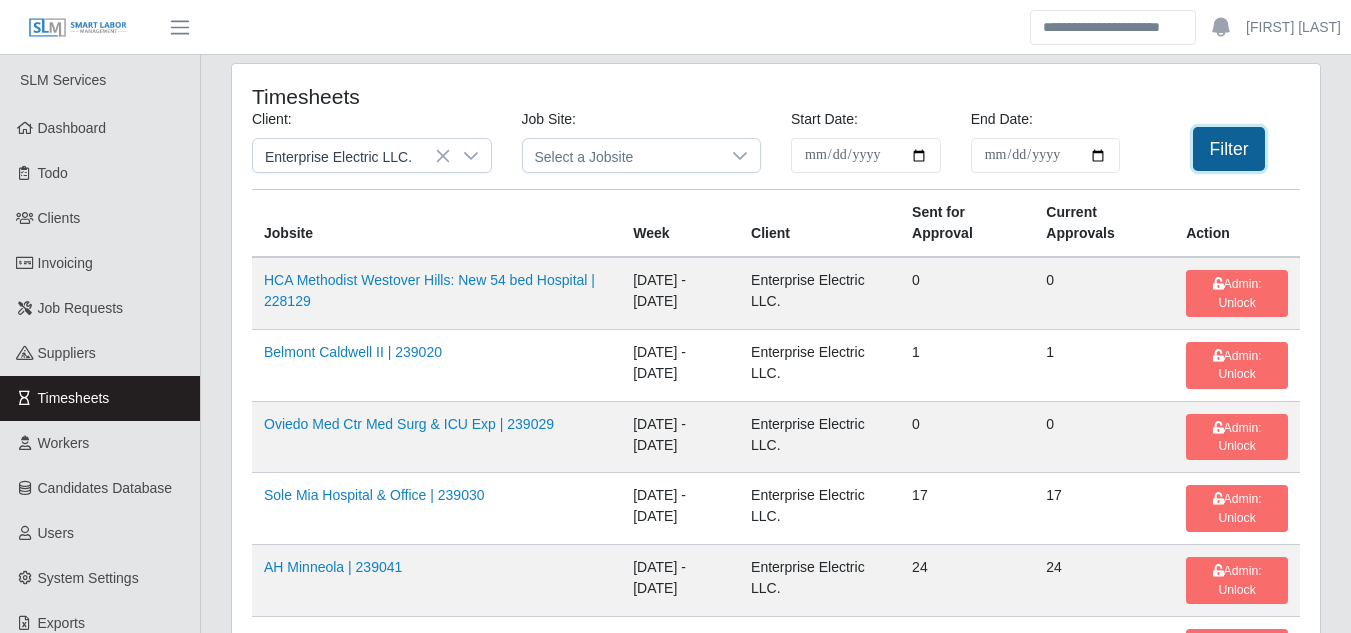 click on "Filter" at bounding box center (1229, 149) 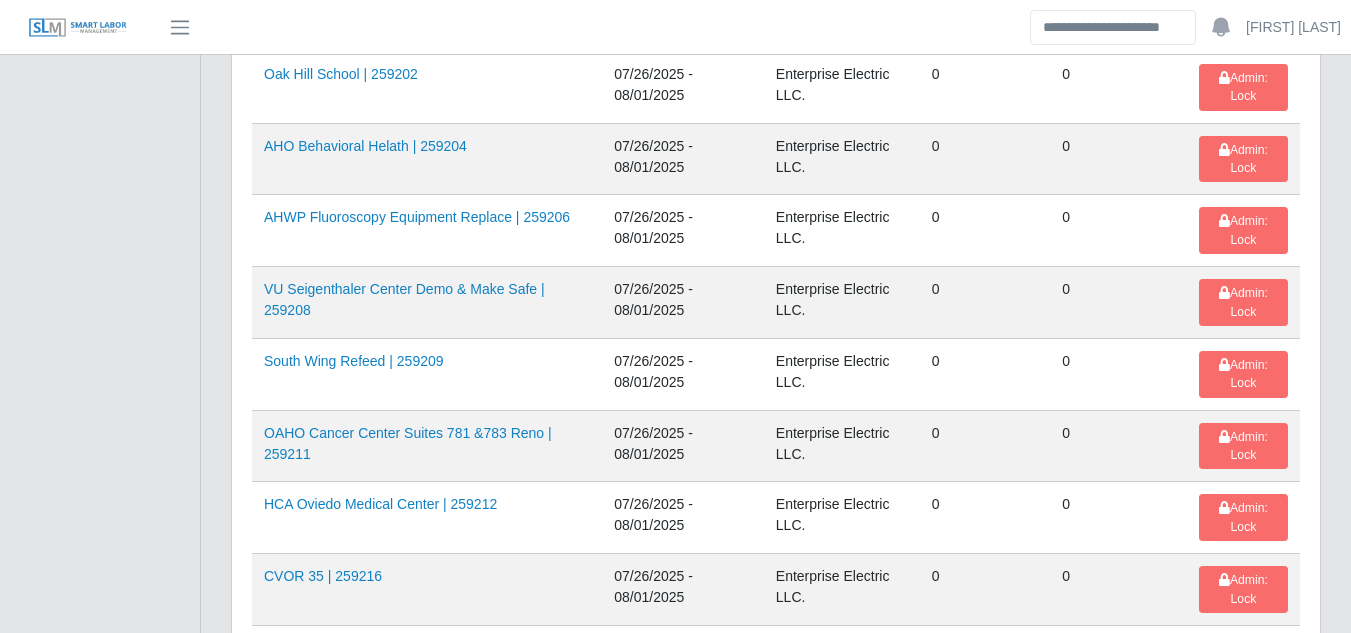 scroll, scrollTop: 2200, scrollLeft: 0, axis: vertical 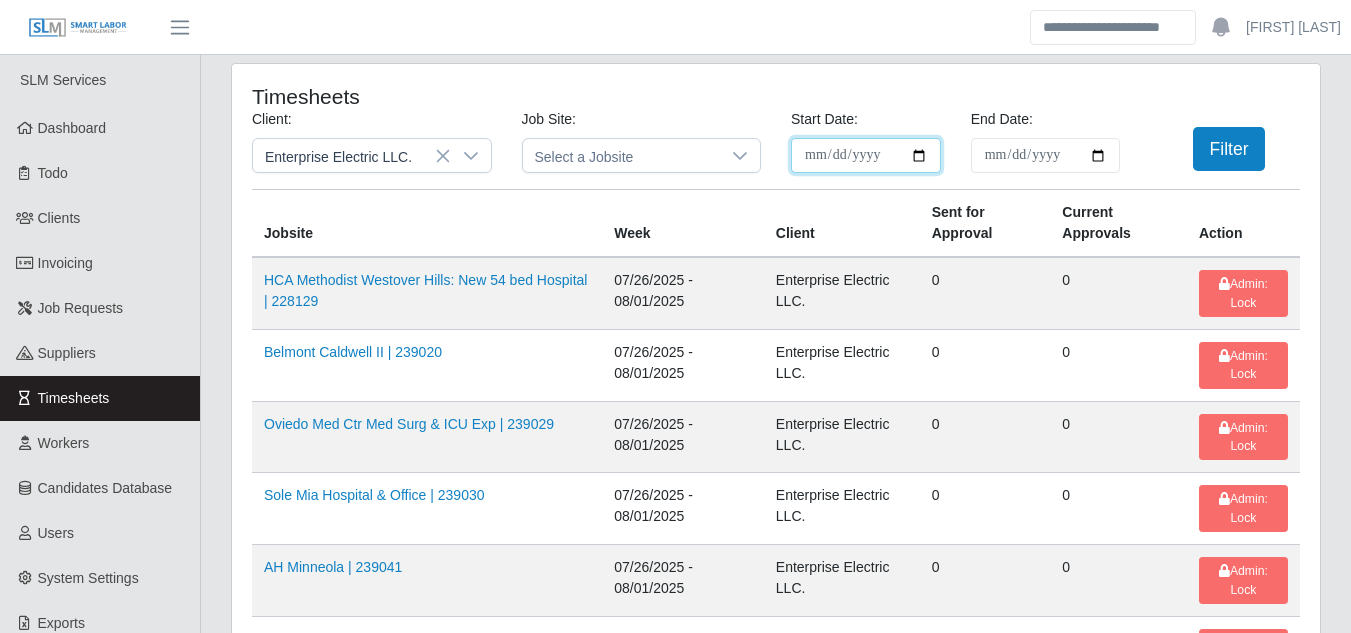 click on "**********" at bounding box center (866, 155) 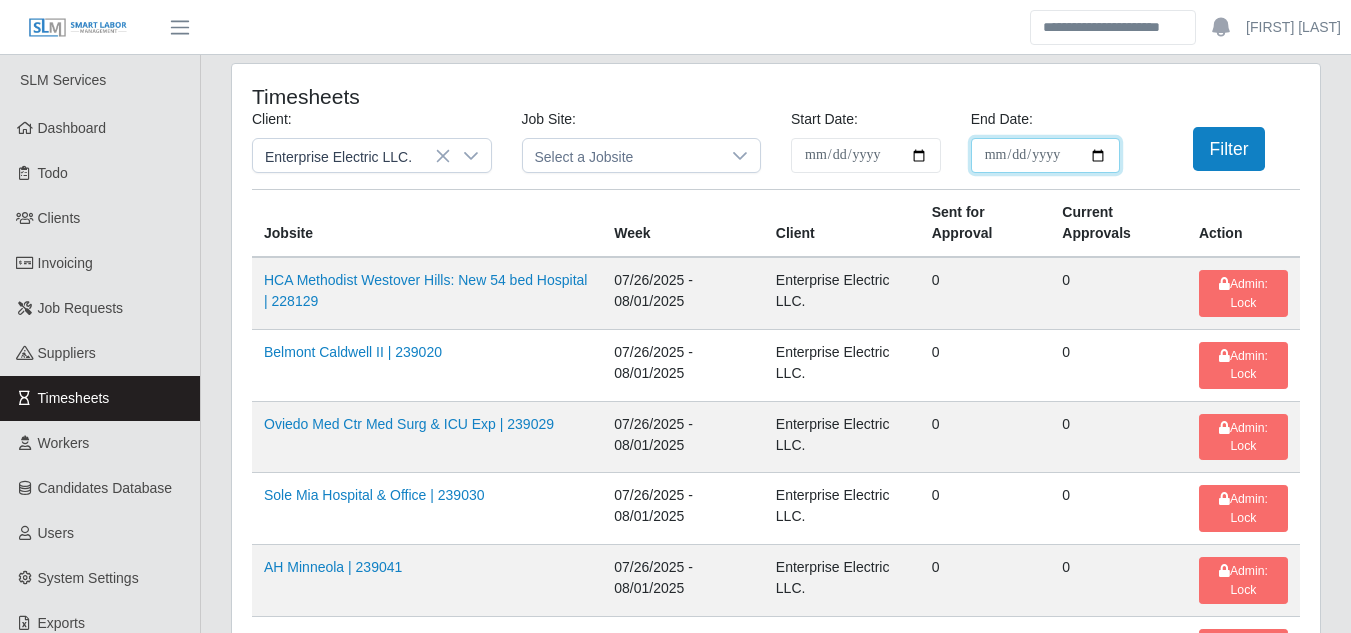 click on "**********" at bounding box center [1046, 155] 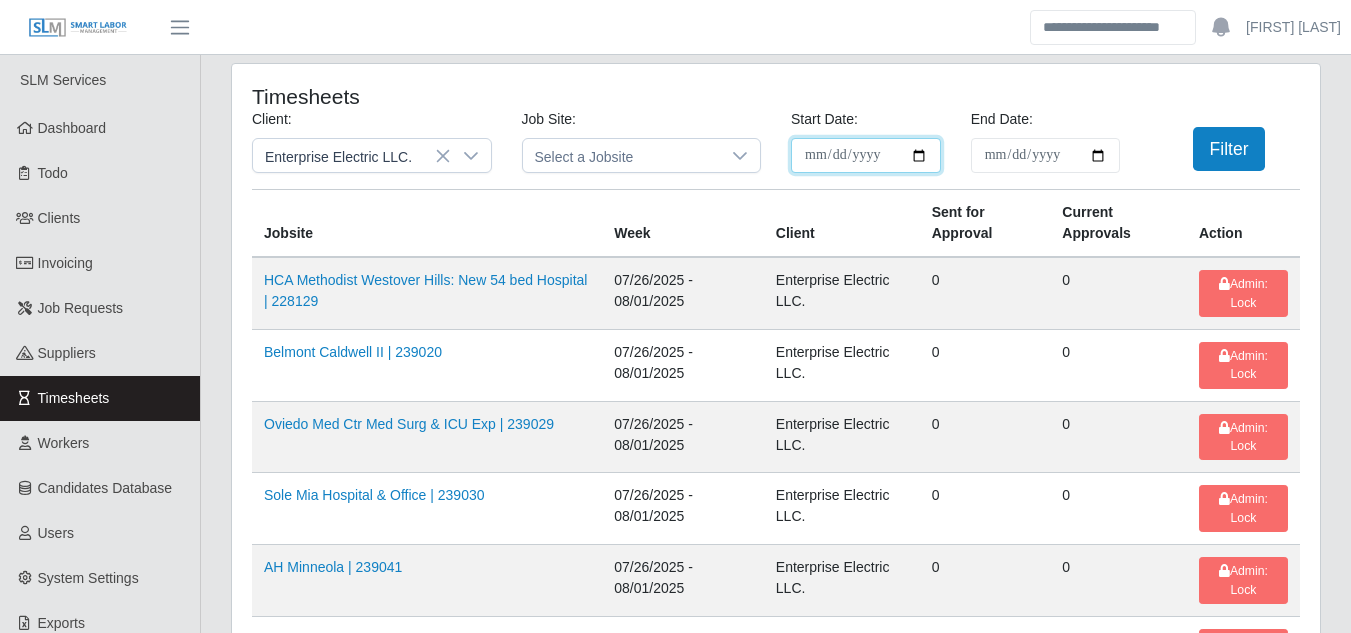 click on "**********" at bounding box center [866, 155] 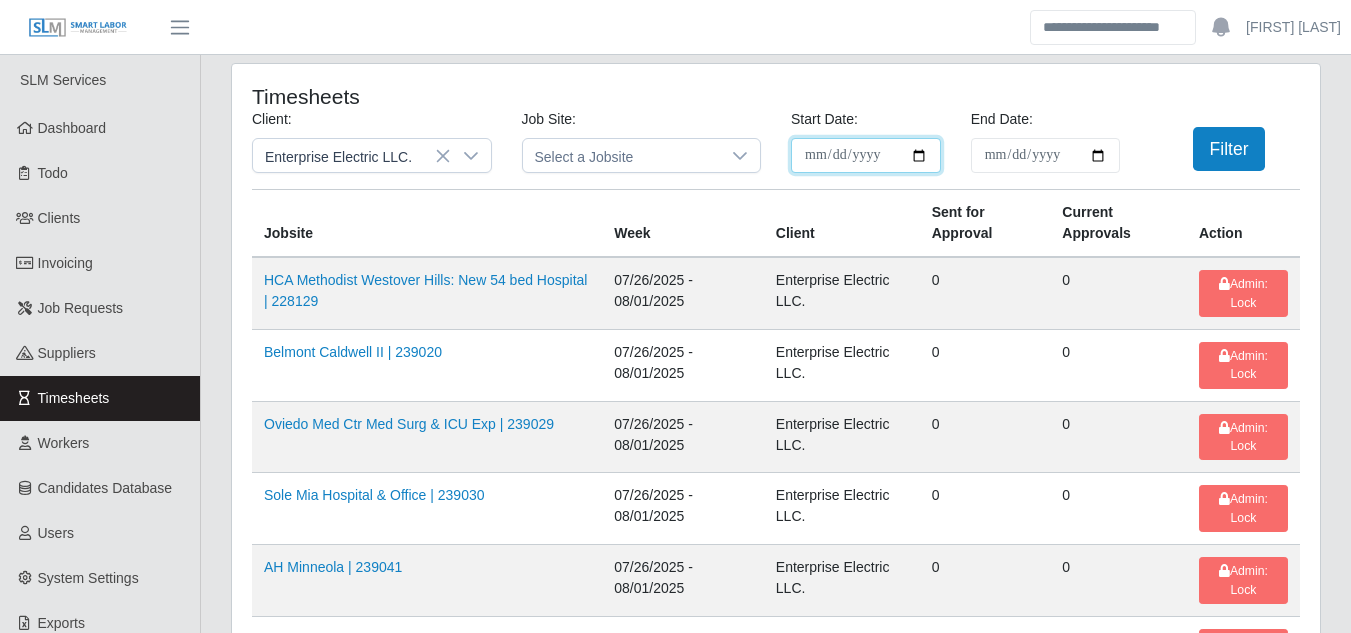type on "**********" 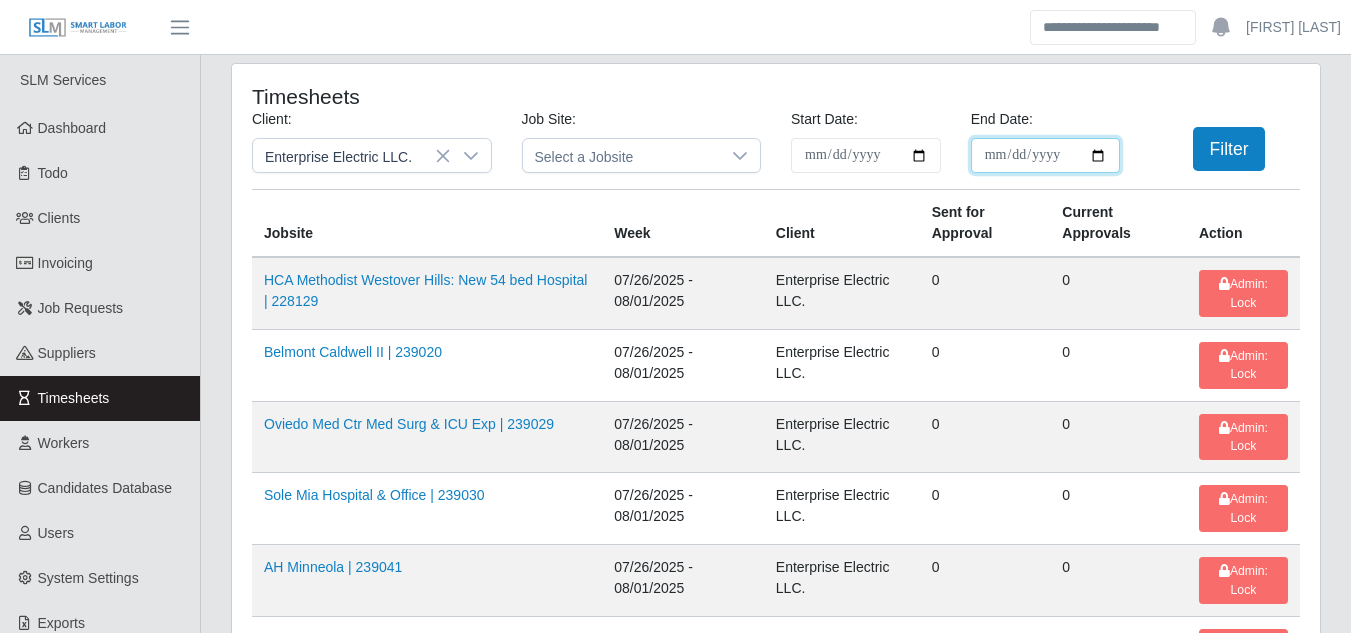 click on "**********" at bounding box center [1046, 155] 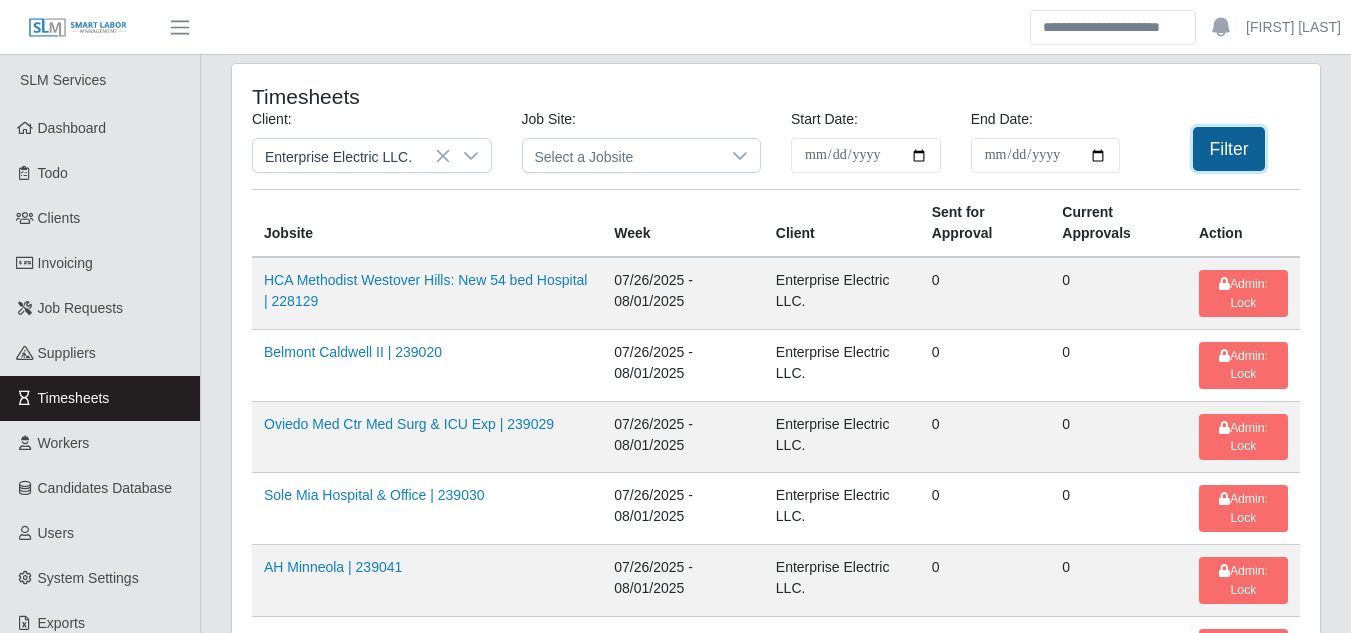 click on "Filter" at bounding box center (1229, 149) 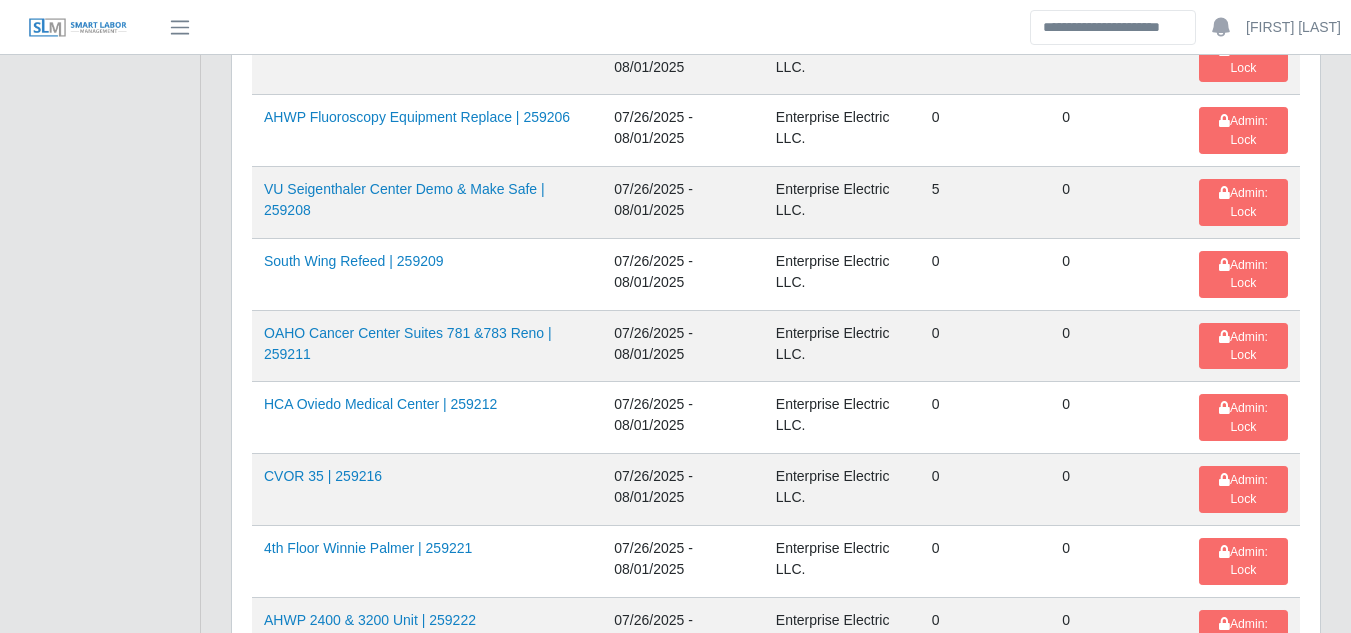 scroll, scrollTop: 2200, scrollLeft: 0, axis: vertical 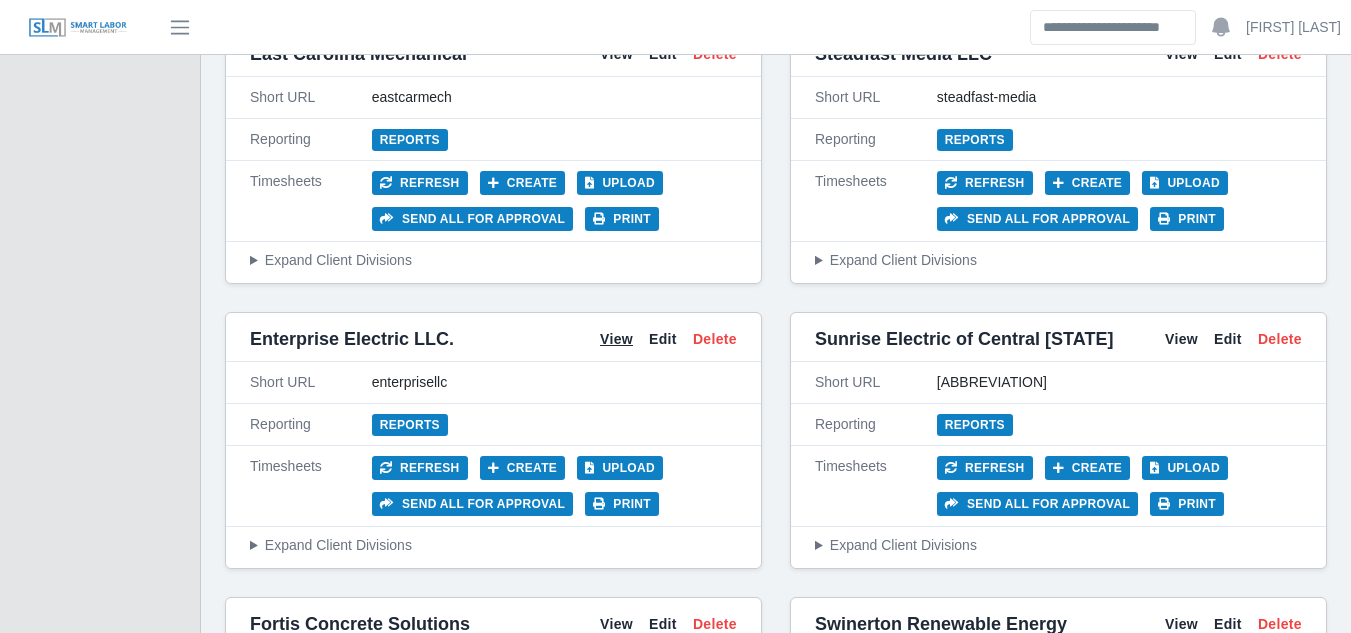 click on "View" at bounding box center (616, 339) 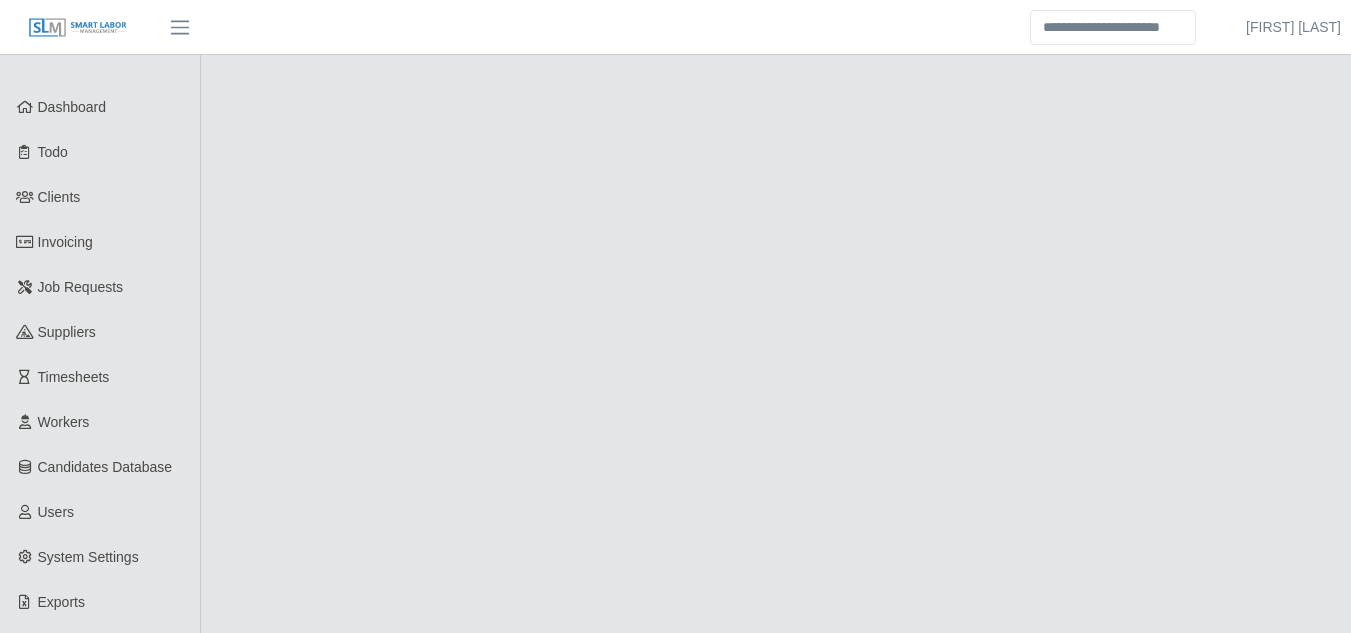 scroll, scrollTop: 0, scrollLeft: 0, axis: both 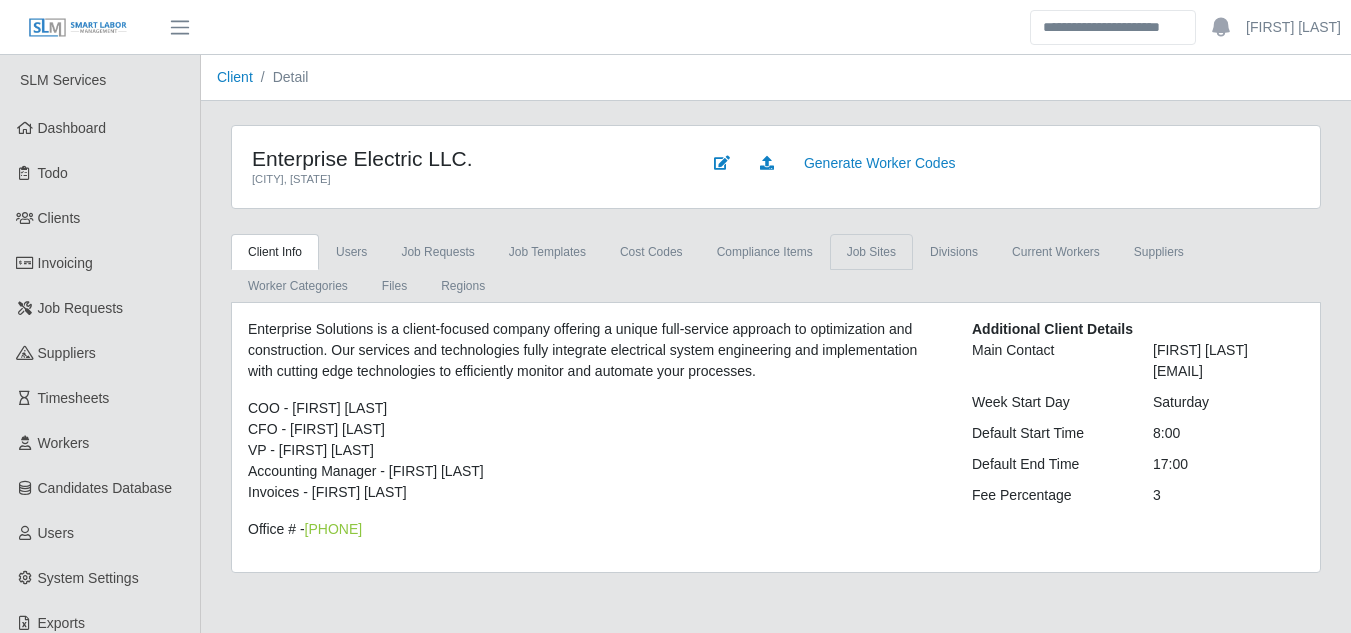 click on "job sites" at bounding box center [871, 252] 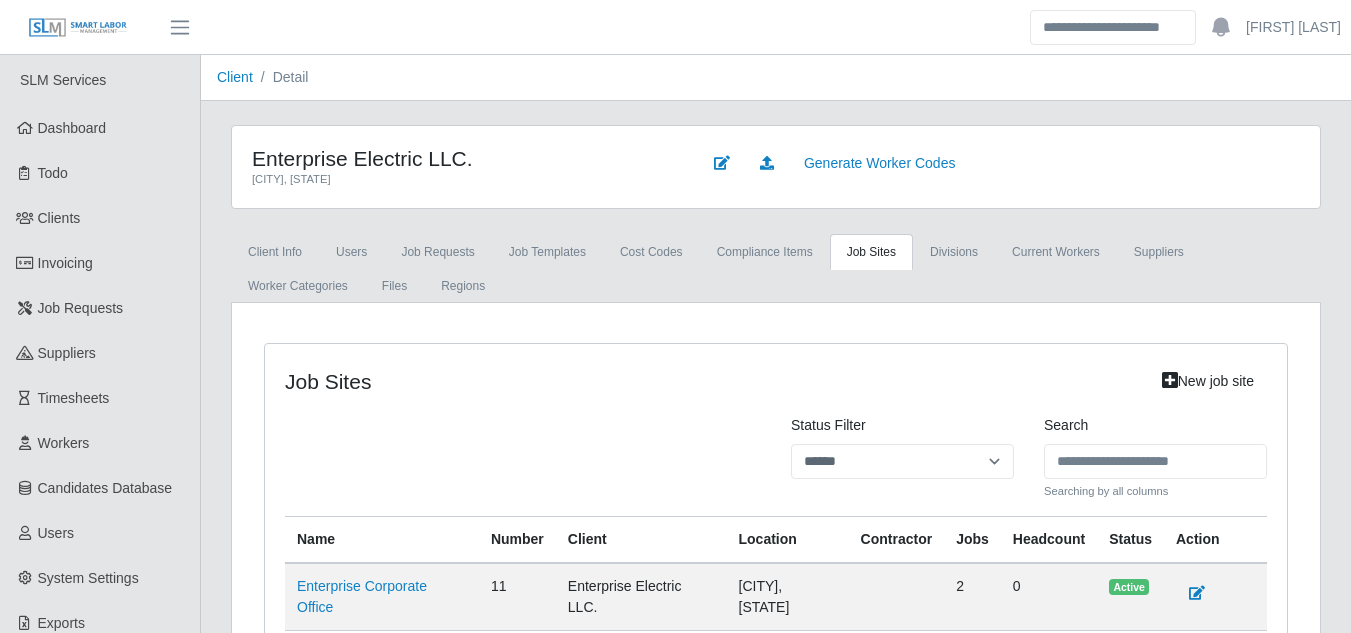 scroll, scrollTop: 100, scrollLeft: 0, axis: vertical 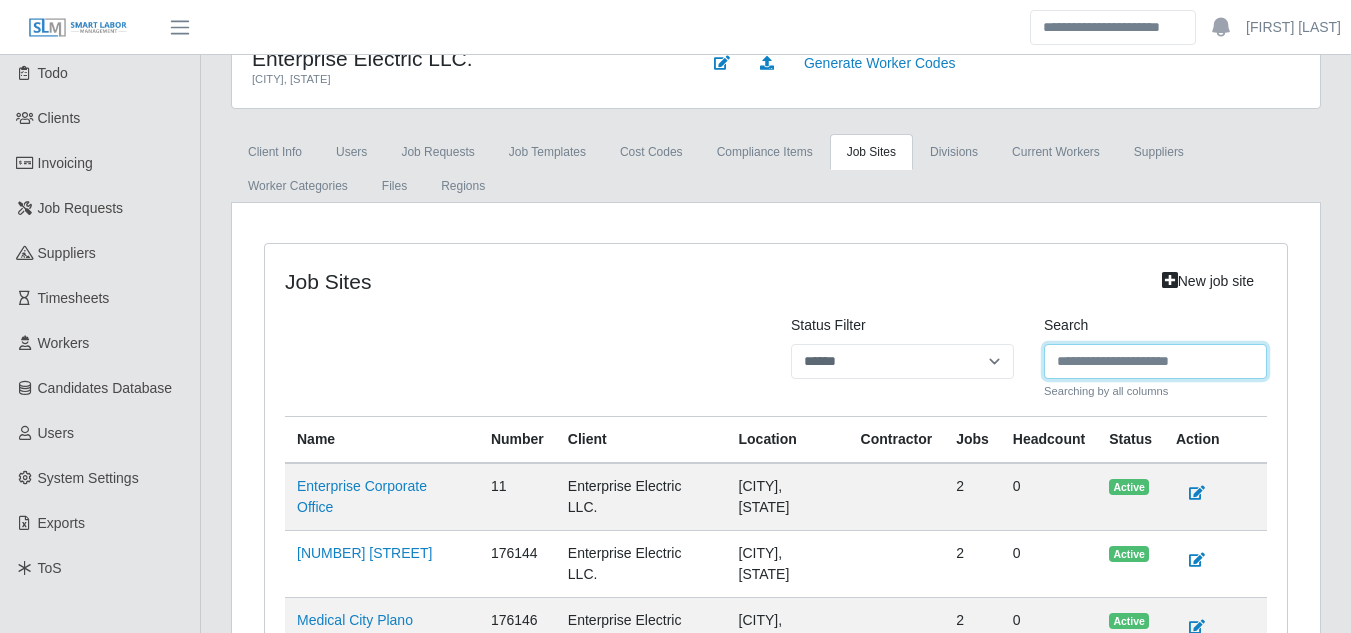 click on "Search" at bounding box center [1155, 361] 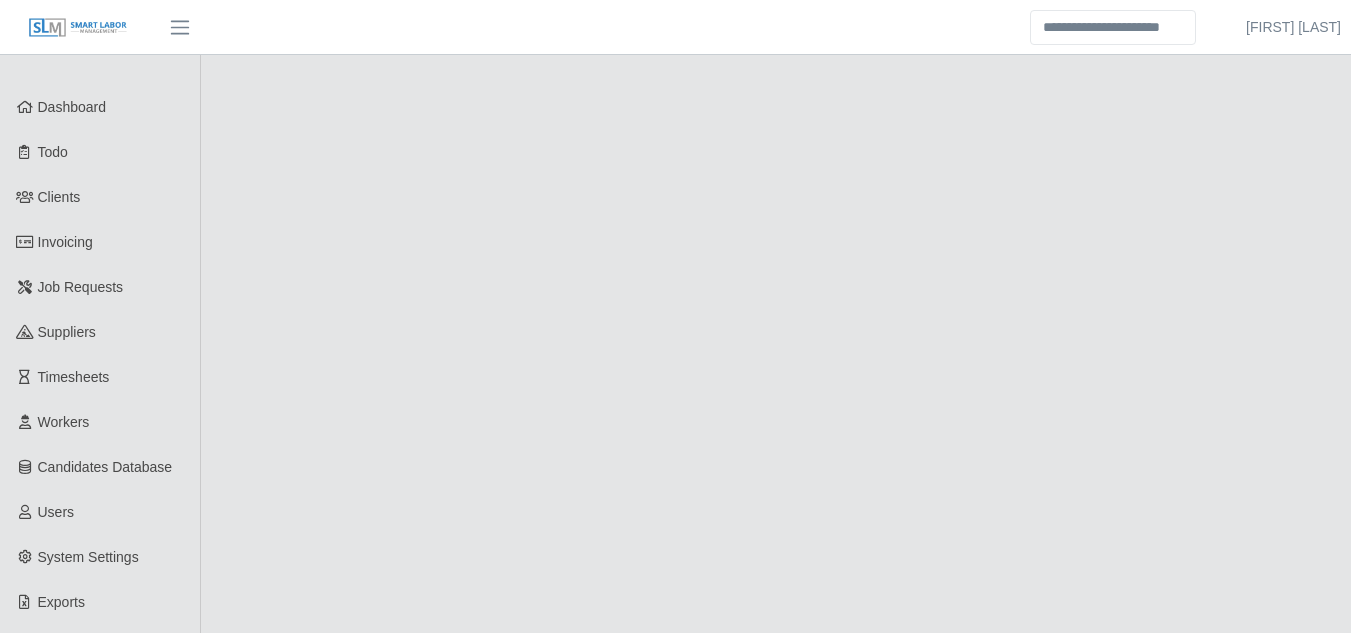 scroll, scrollTop: 0, scrollLeft: 0, axis: both 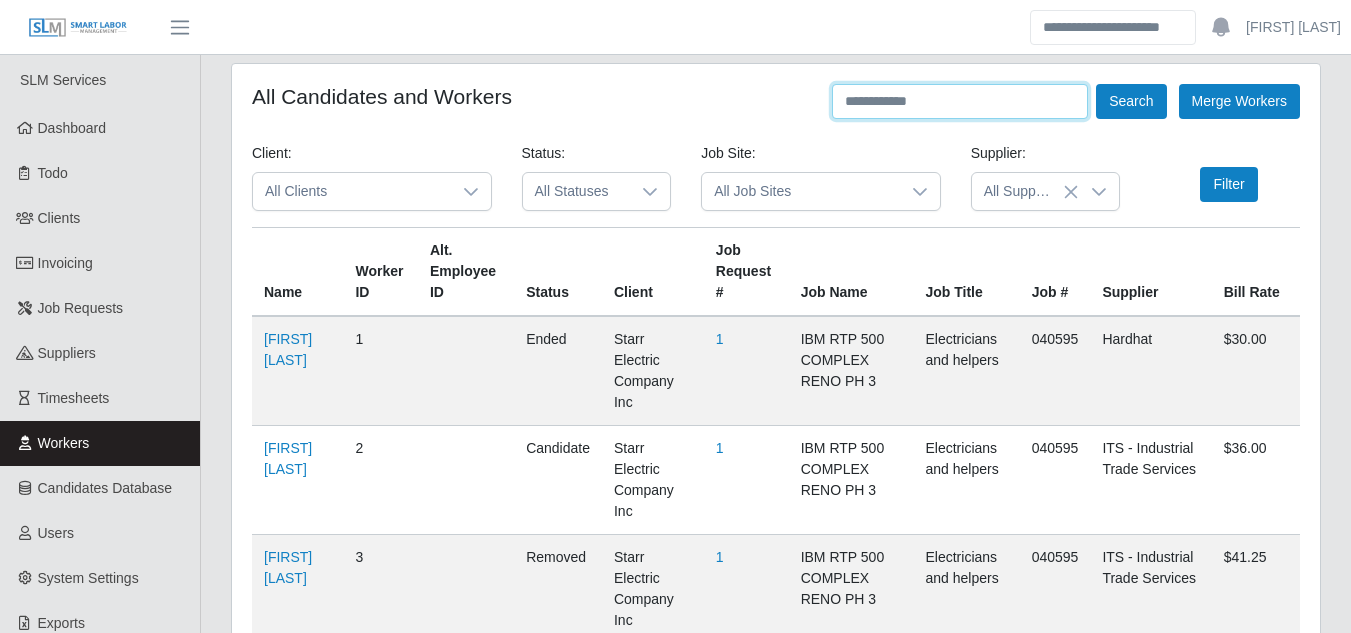 click at bounding box center (960, 101) 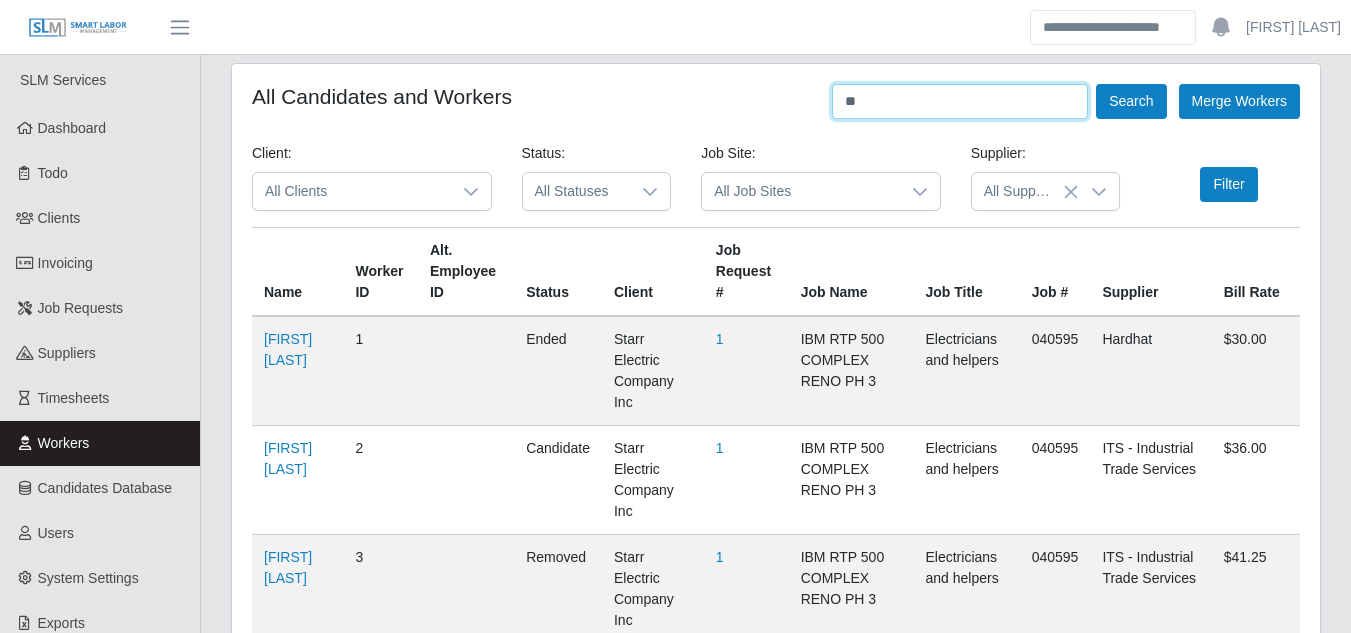 type on "*" 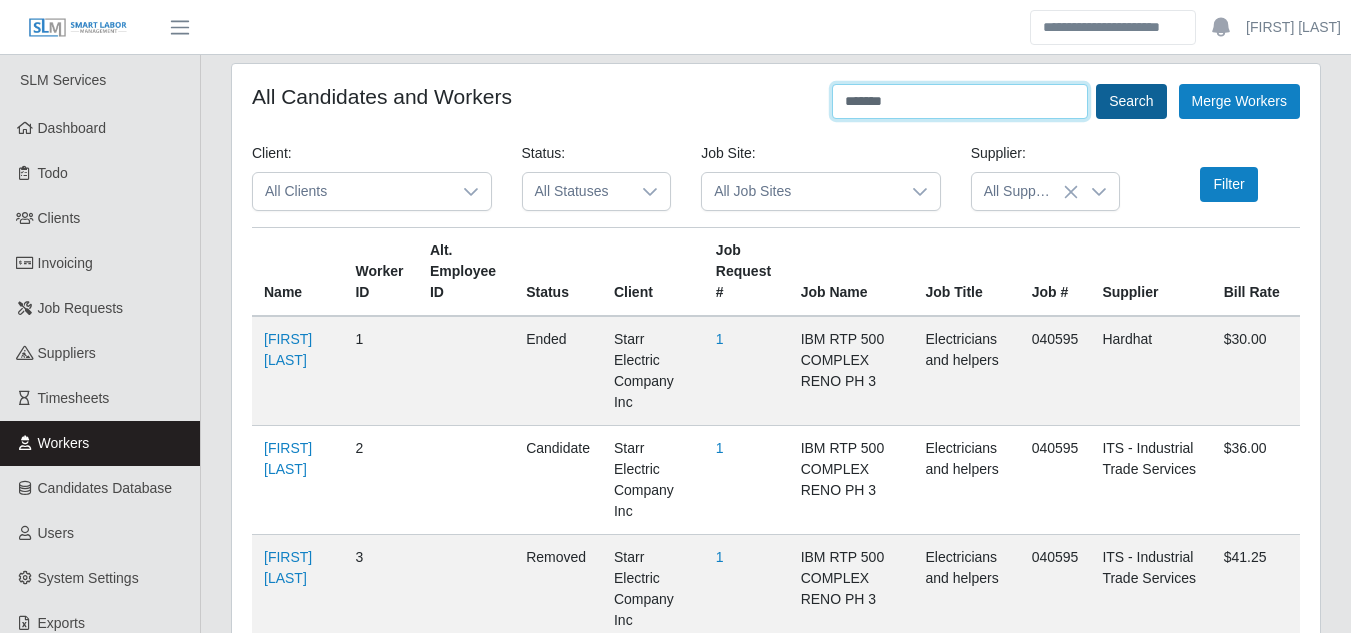 type on "*******" 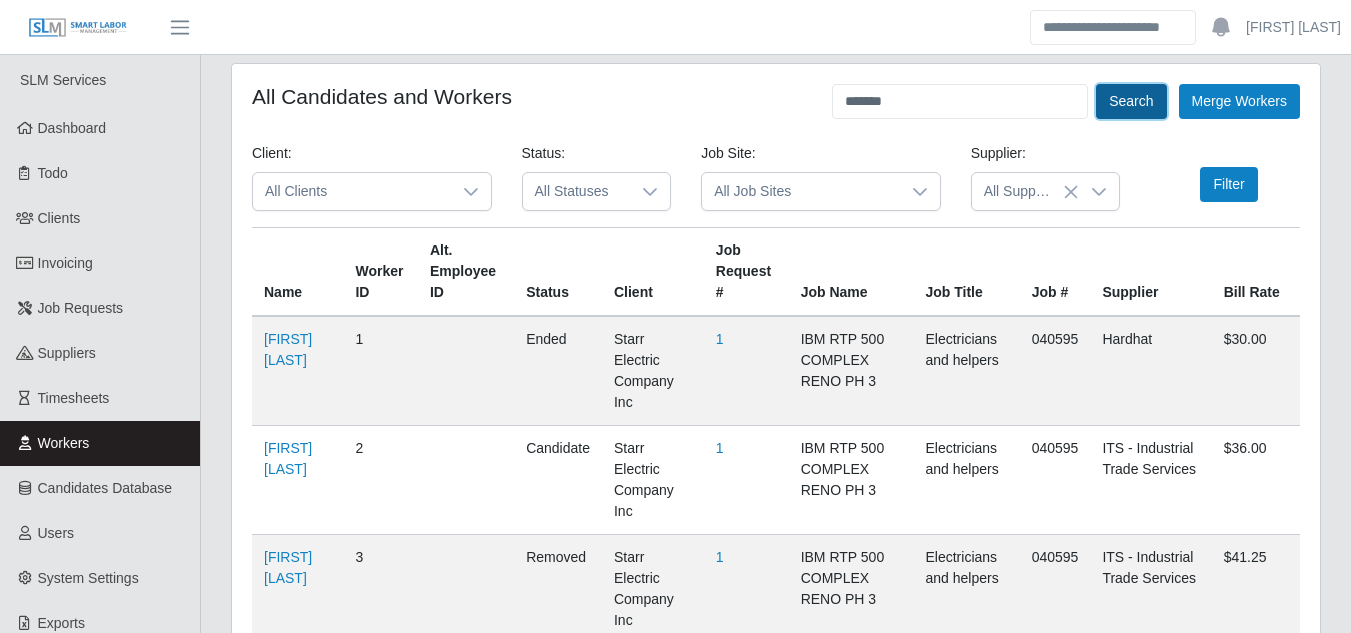 click on "Search" at bounding box center [1131, 101] 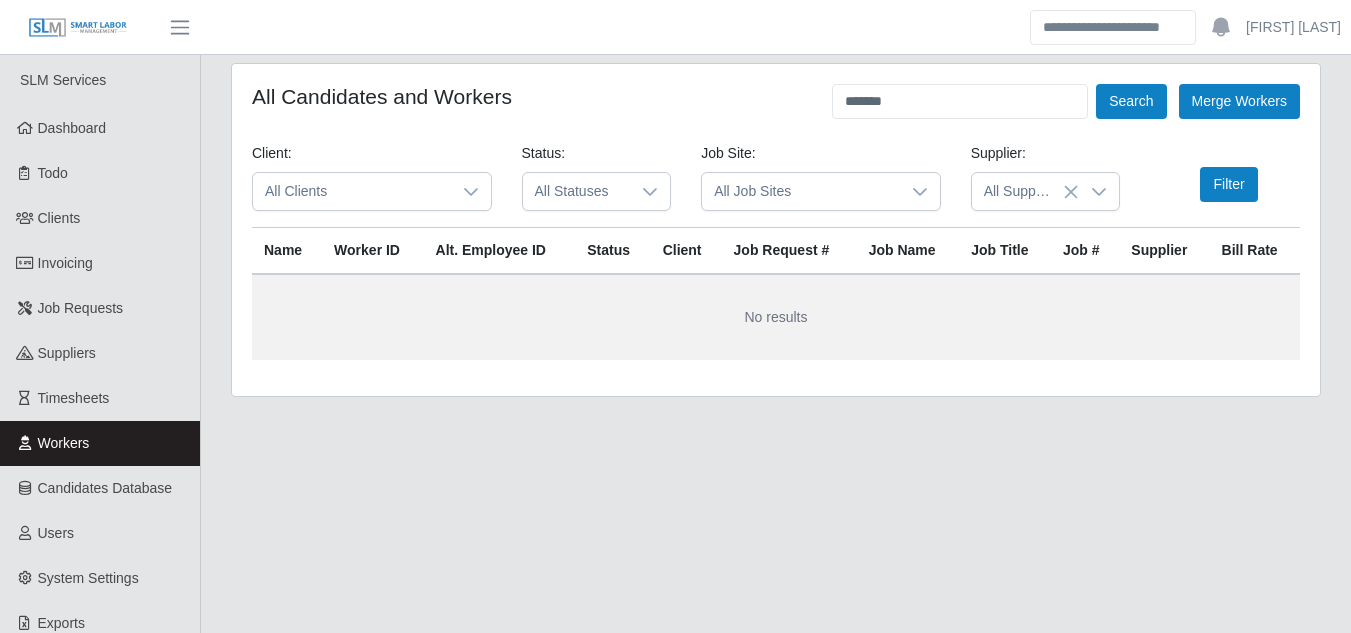 click on "Workers" at bounding box center [100, 443] 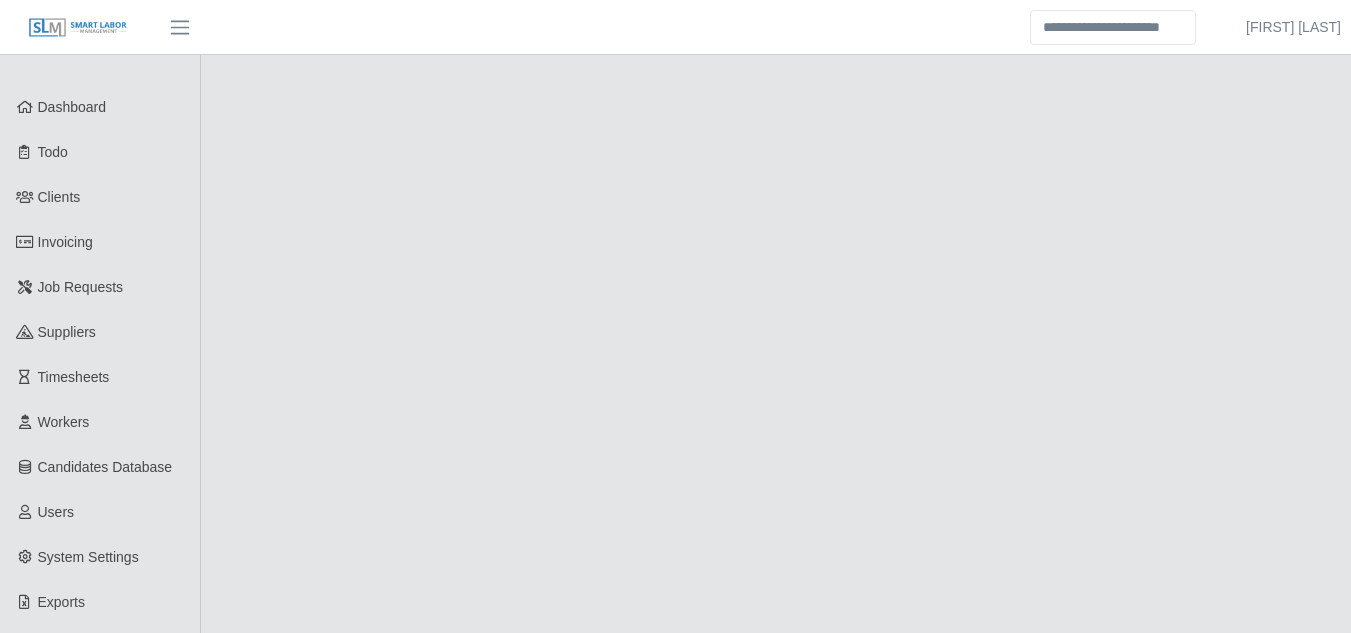scroll, scrollTop: 0, scrollLeft: 0, axis: both 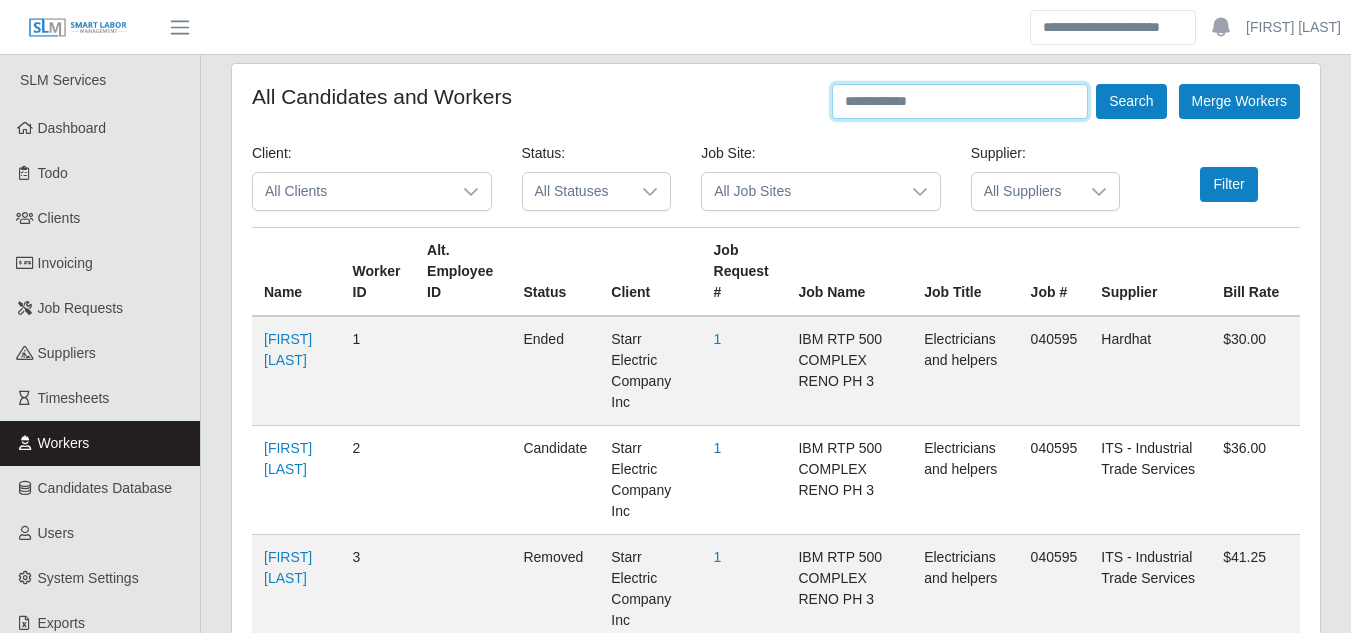 click at bounding box center [960, 101] 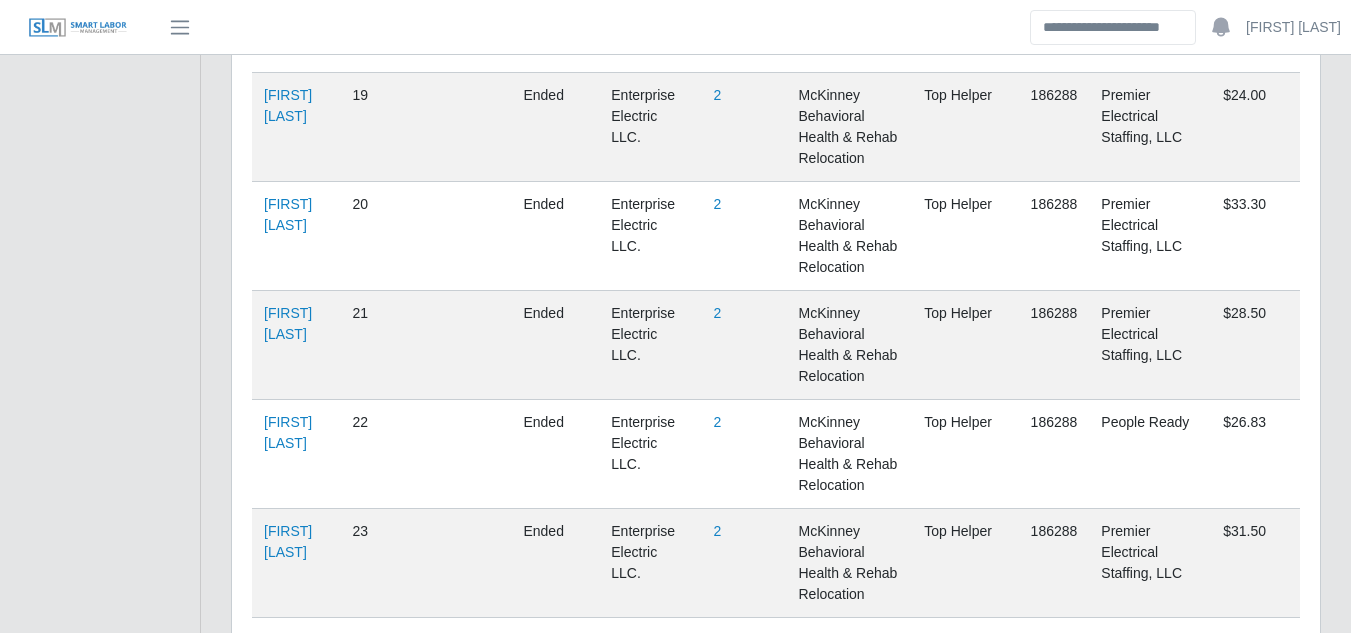 scroll, scrollTop: 0, scrollLeft: 0, axis: both 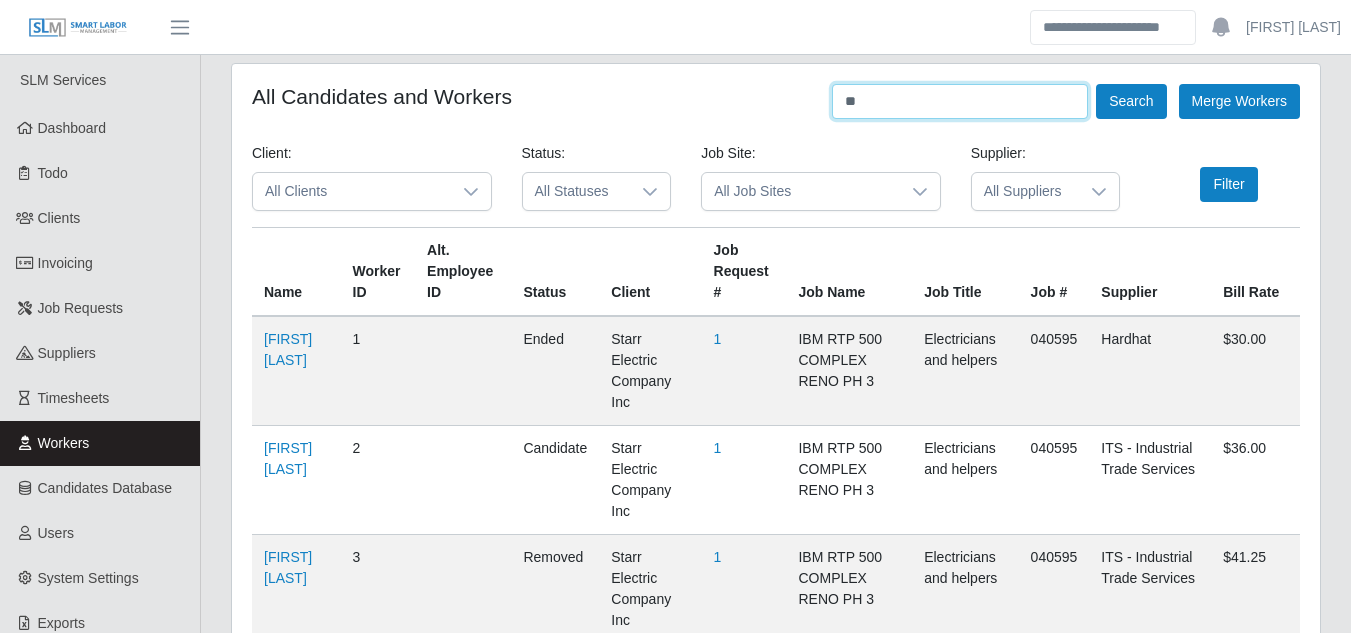 type on "*" 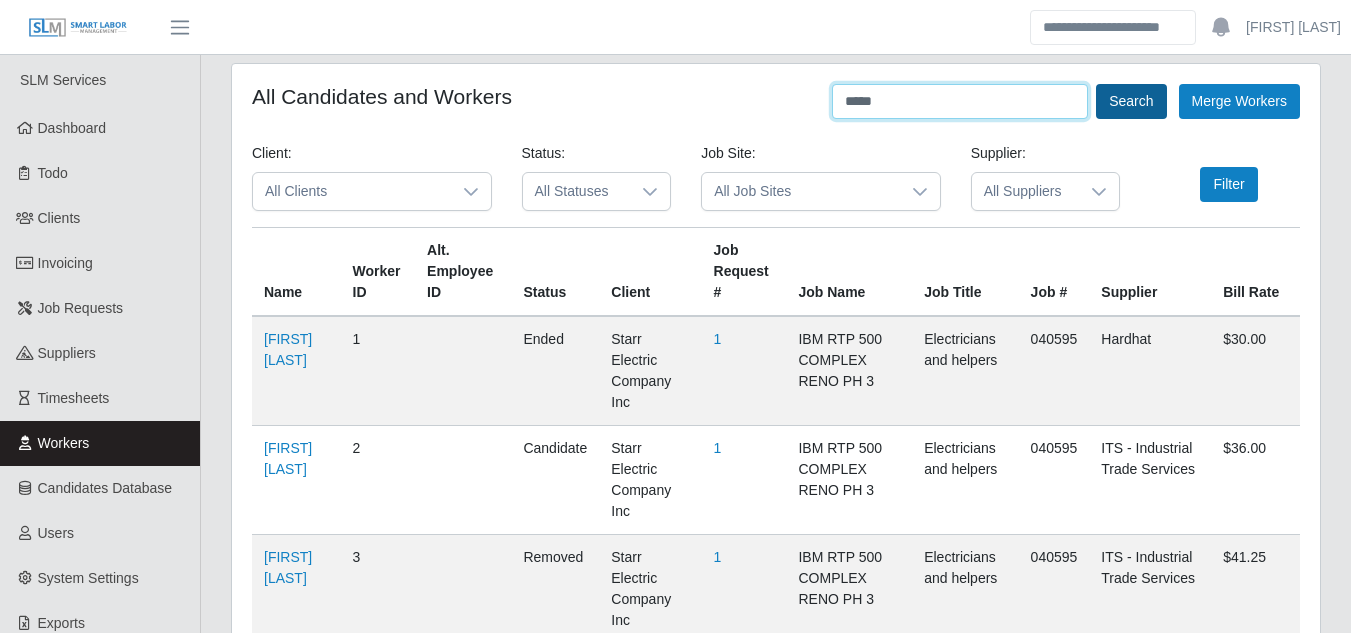 type on "*****" 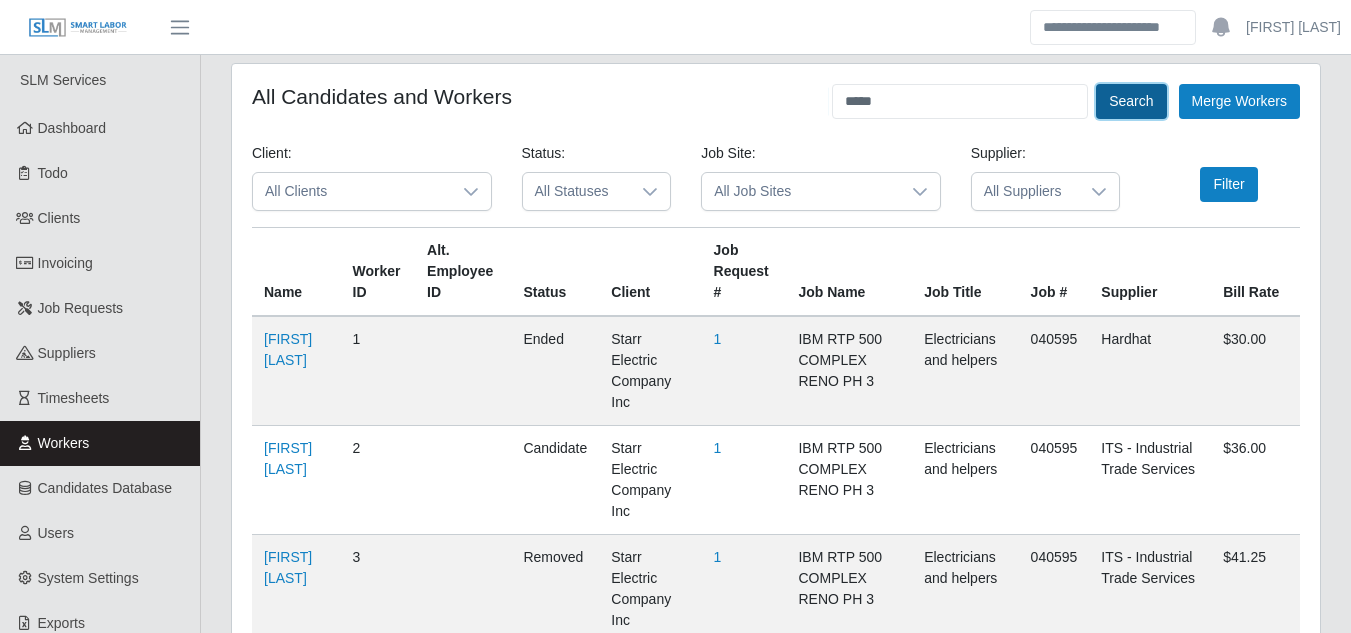 click on "Search" at bounding box center [1131, 101] 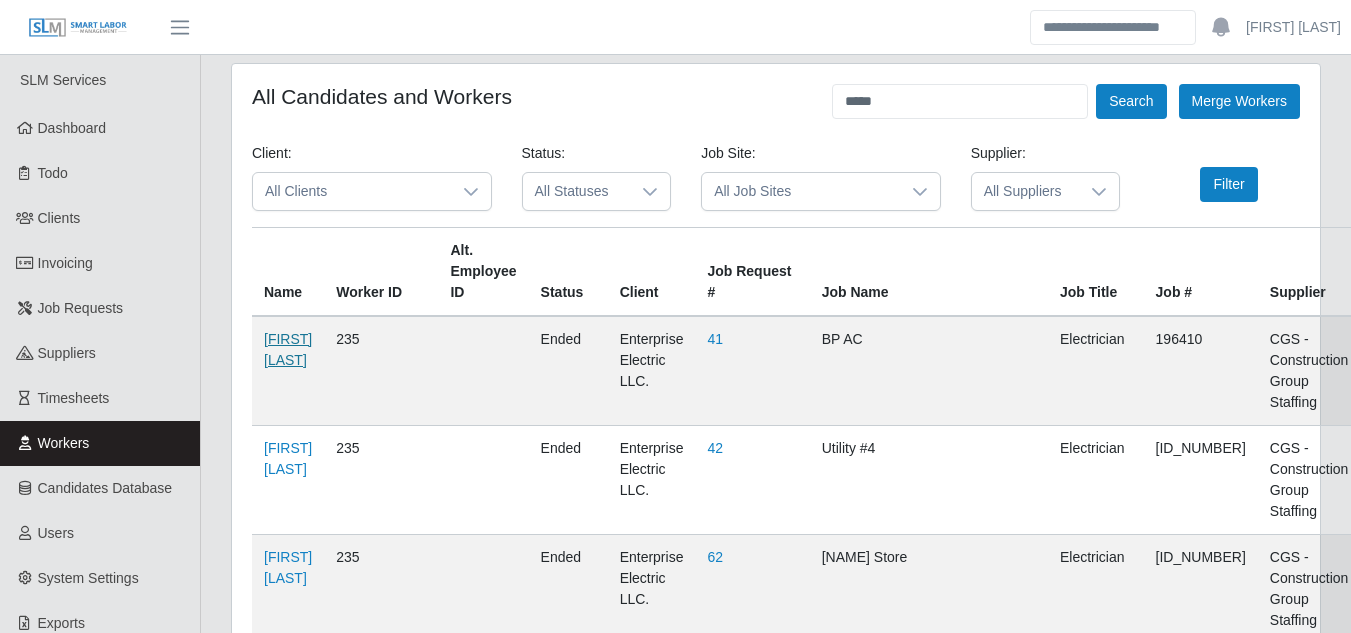click on "[FIRST] [LAST]" at bounding box center [288, 349] 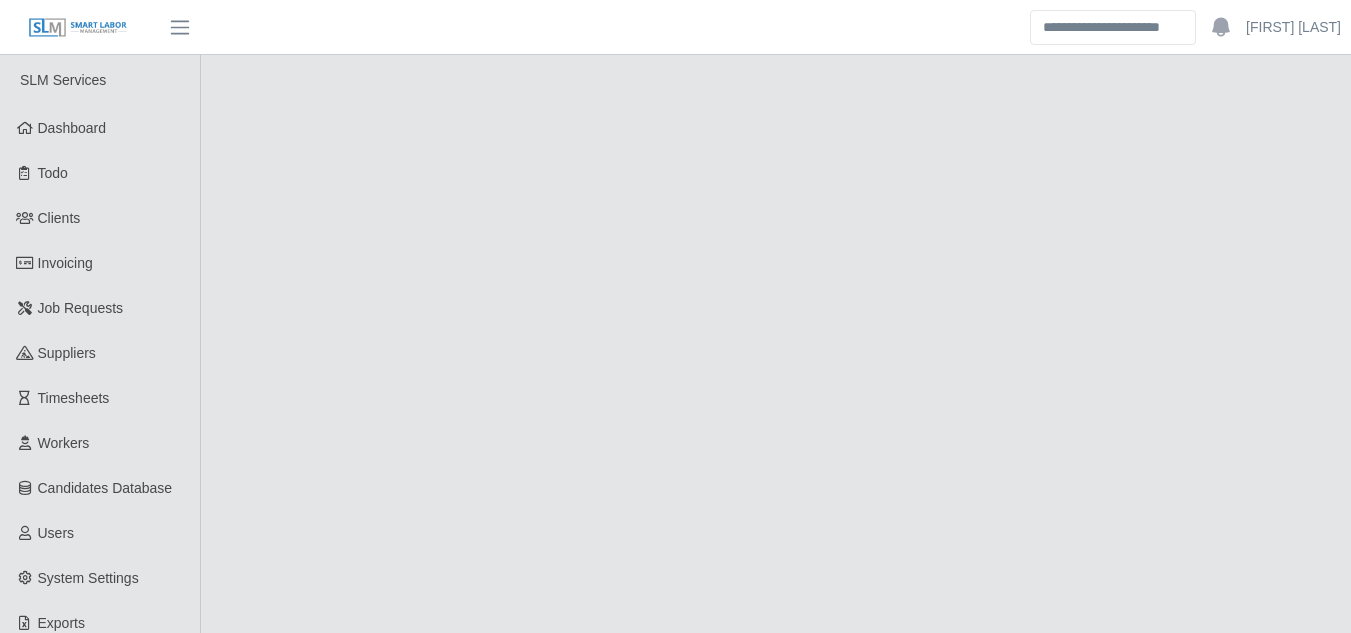 scroll, scrollTop: 0, scrollLeft: 0, axis: both 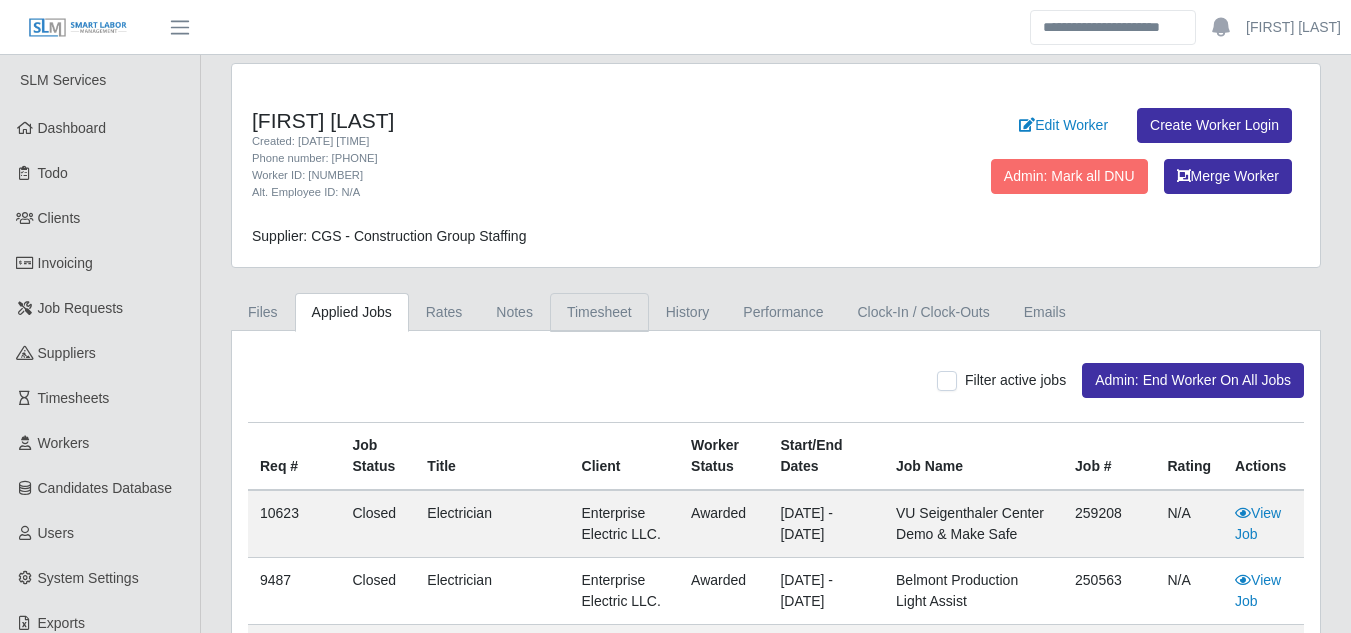 click on "Timesheet" at bounding box center (599, 312) 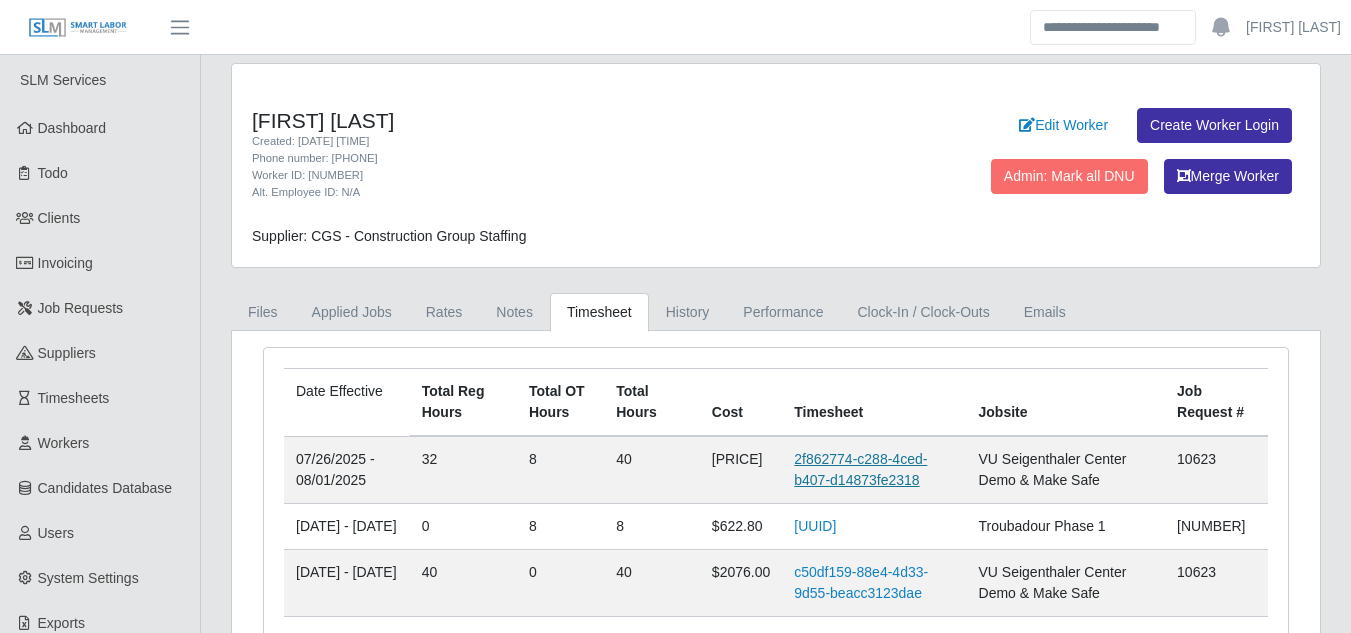click on "2f862774-c288-4ced-b407-d14873fe2318" at bounding box center [860, 469] 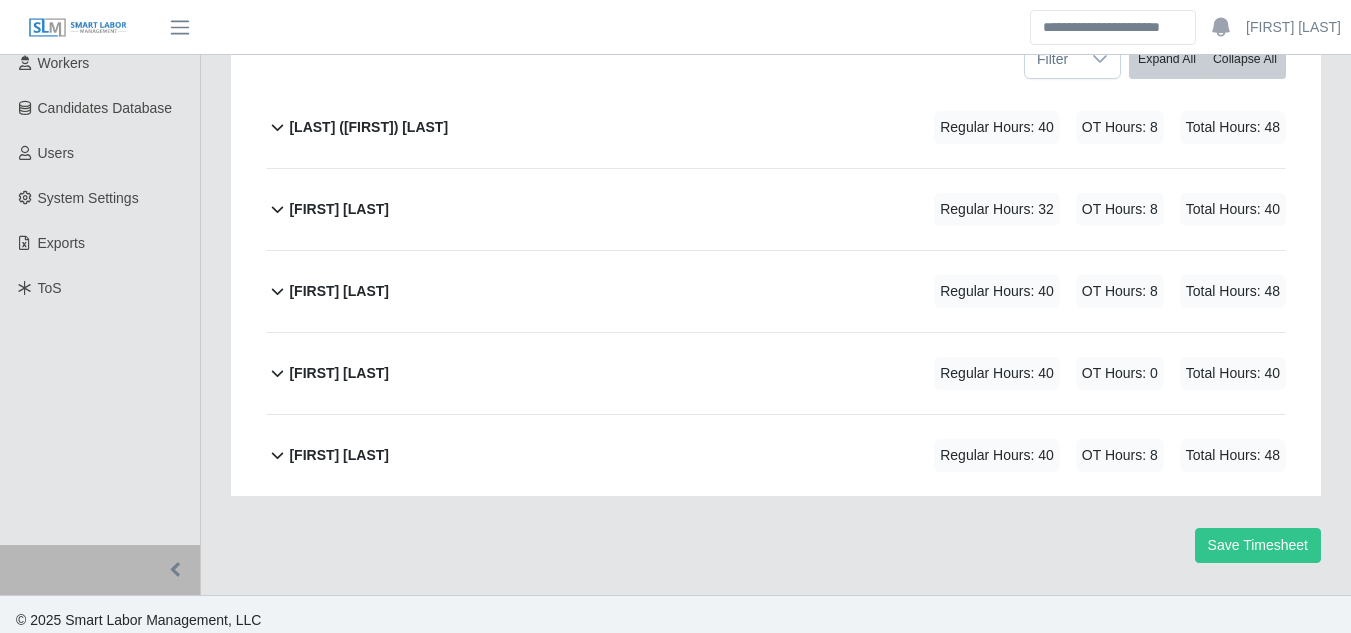 scroll, scrollTop: 392, scrollLeft: 0, axis: vertical 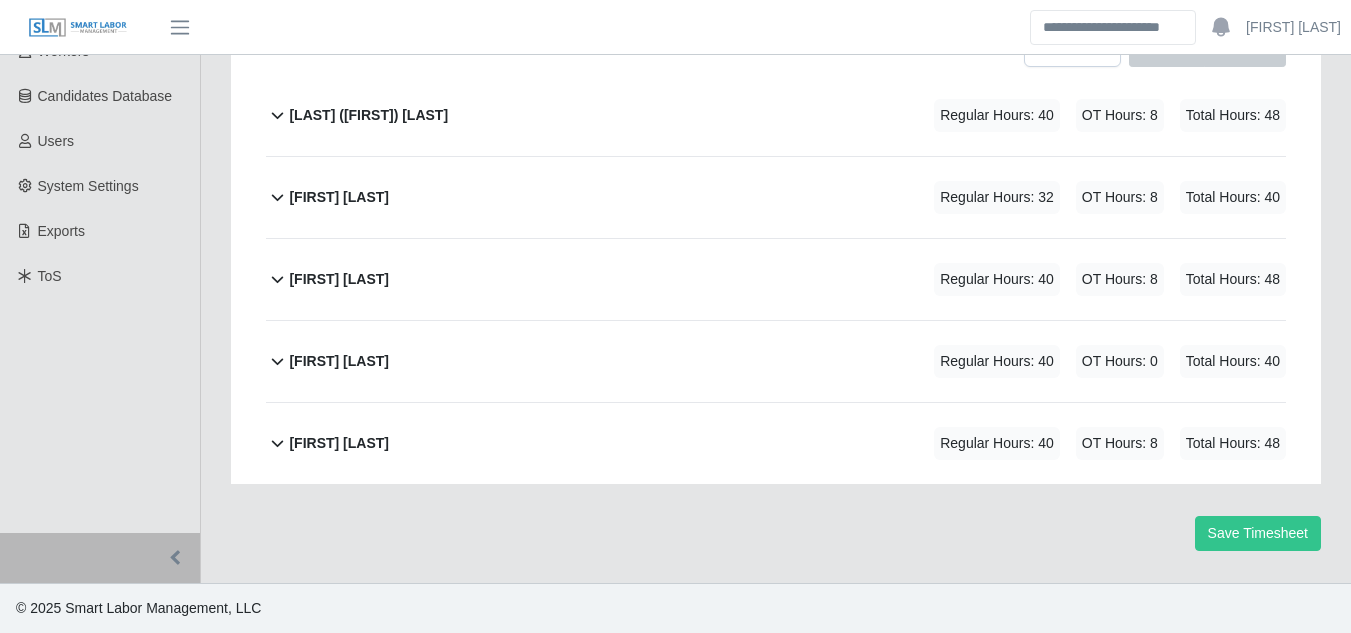 click on "[FIRST] [LAST]" at bounding box center [339, 443] 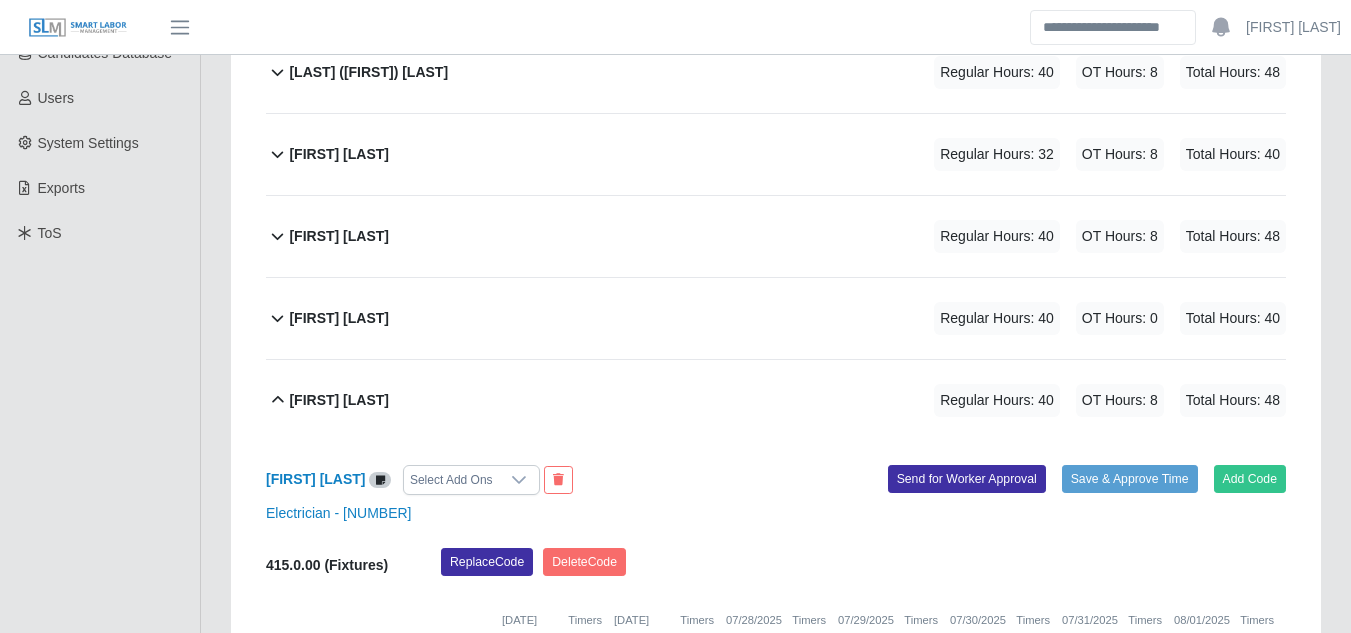 scroll, scrollTop: 400, scrollLeft: 0, axis: vertical 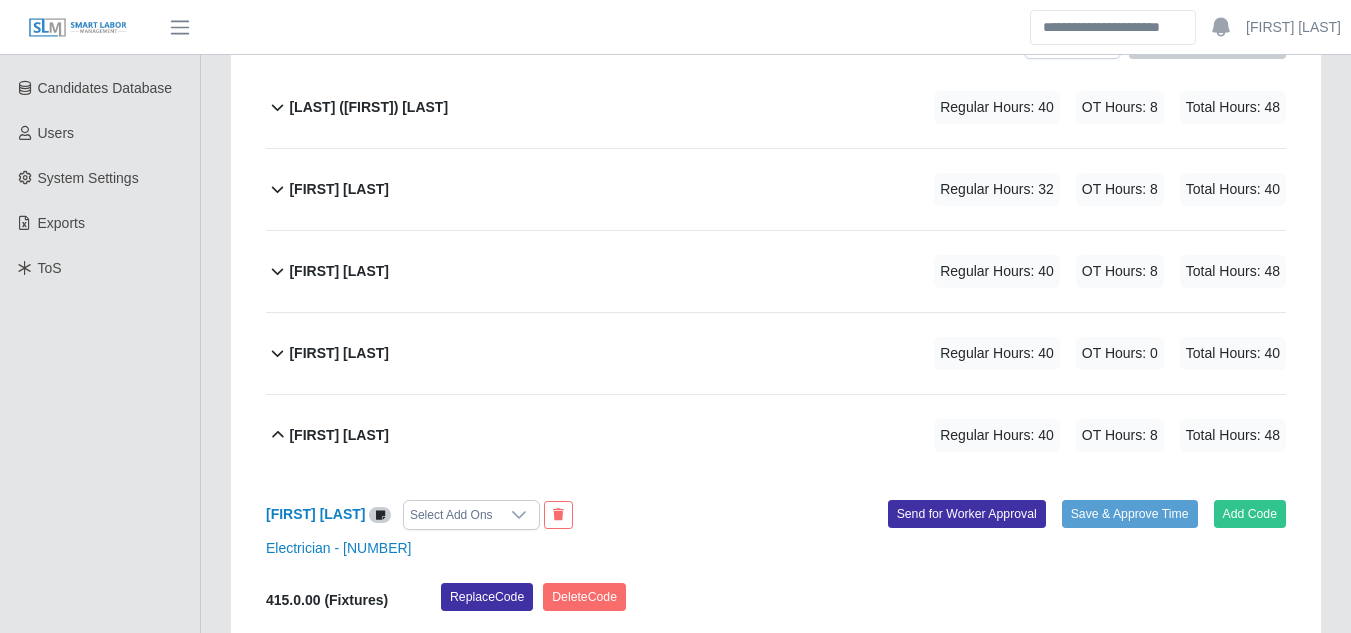 click on "[FIRST] [LAST]" at bounding box center (339, 189) 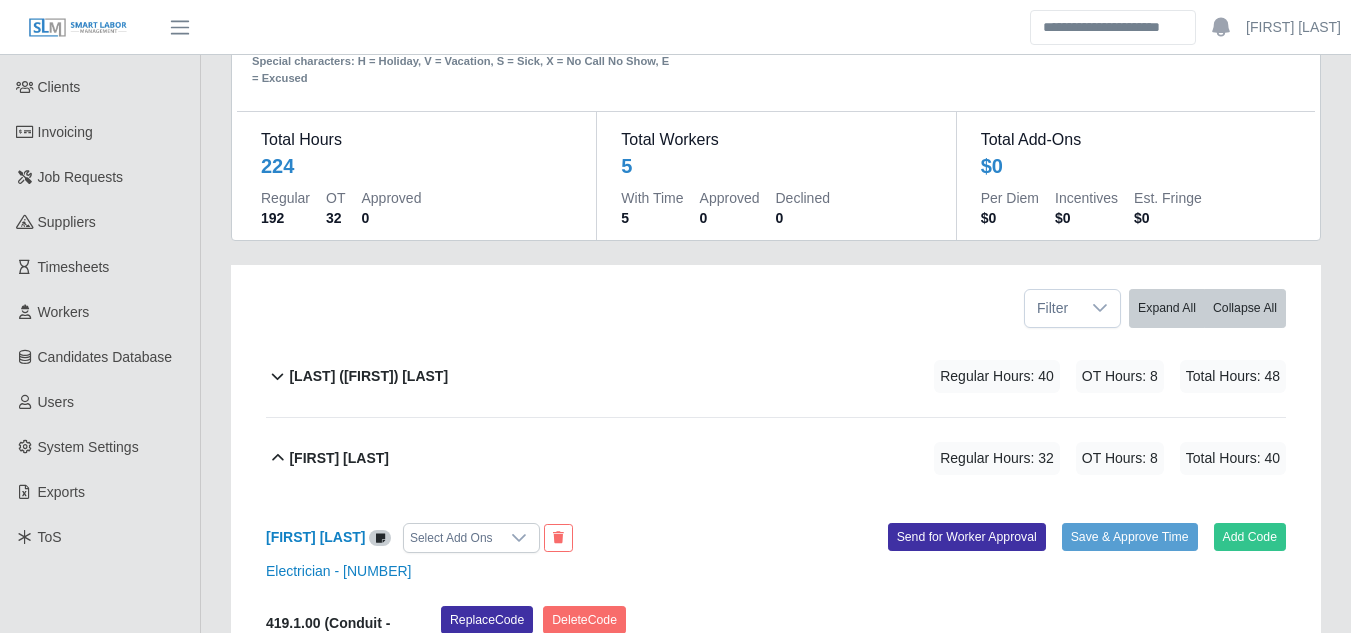 scroll, scrollTop: 0, scrollLeft: 0, axis: both 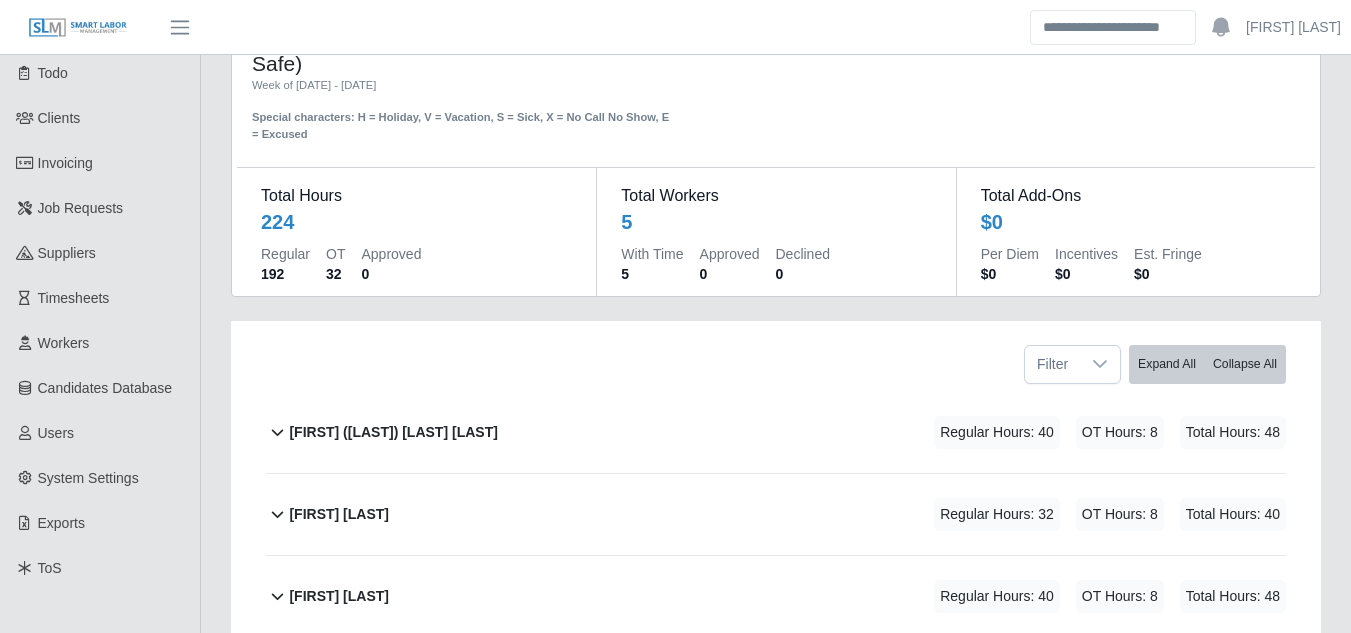 click on "[FIRST] ([LAST]) [LAST] [LAST]" at bounding box center [393, 432] 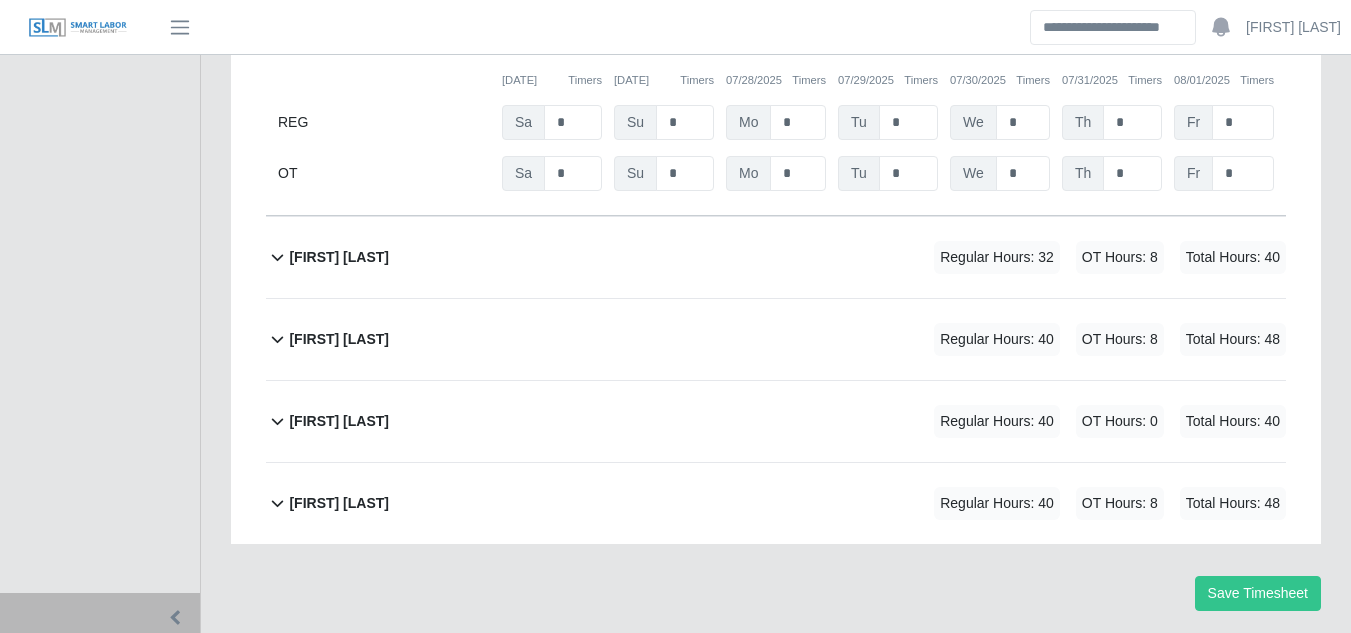 scroll, scrollTop: 707, scrollLeft: 0, axis: vertical 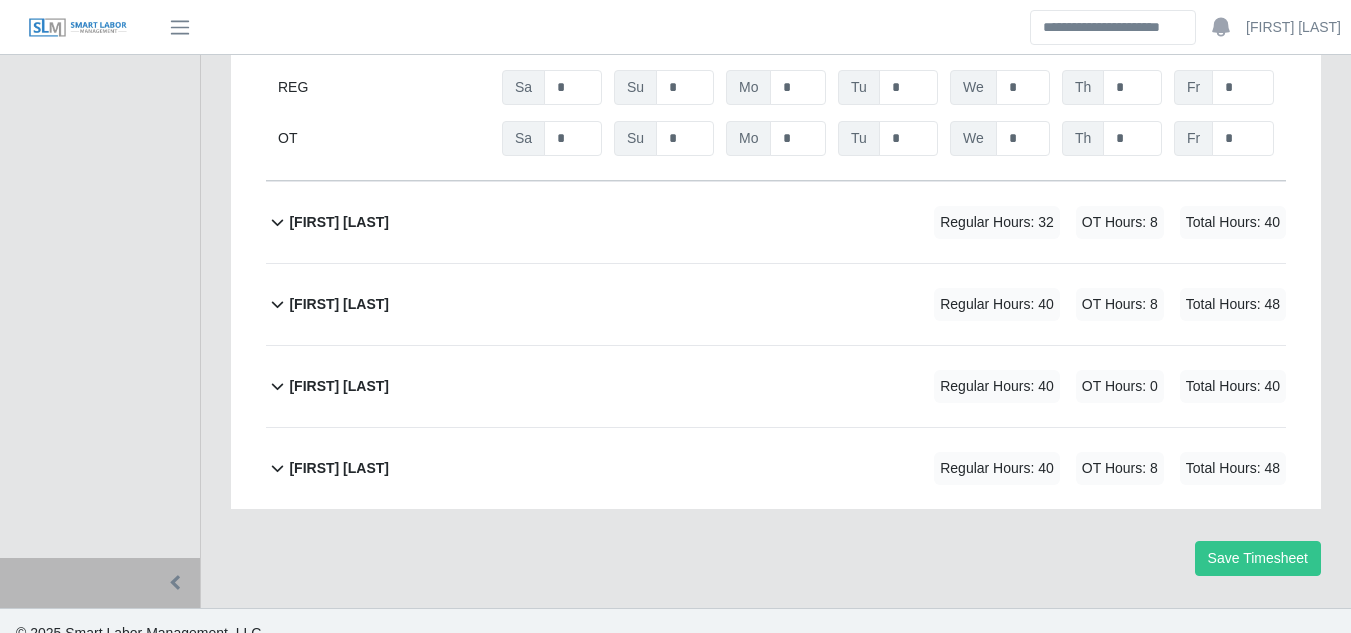click on "Juan Carlos Cardona" at bounding box center [339, 468] 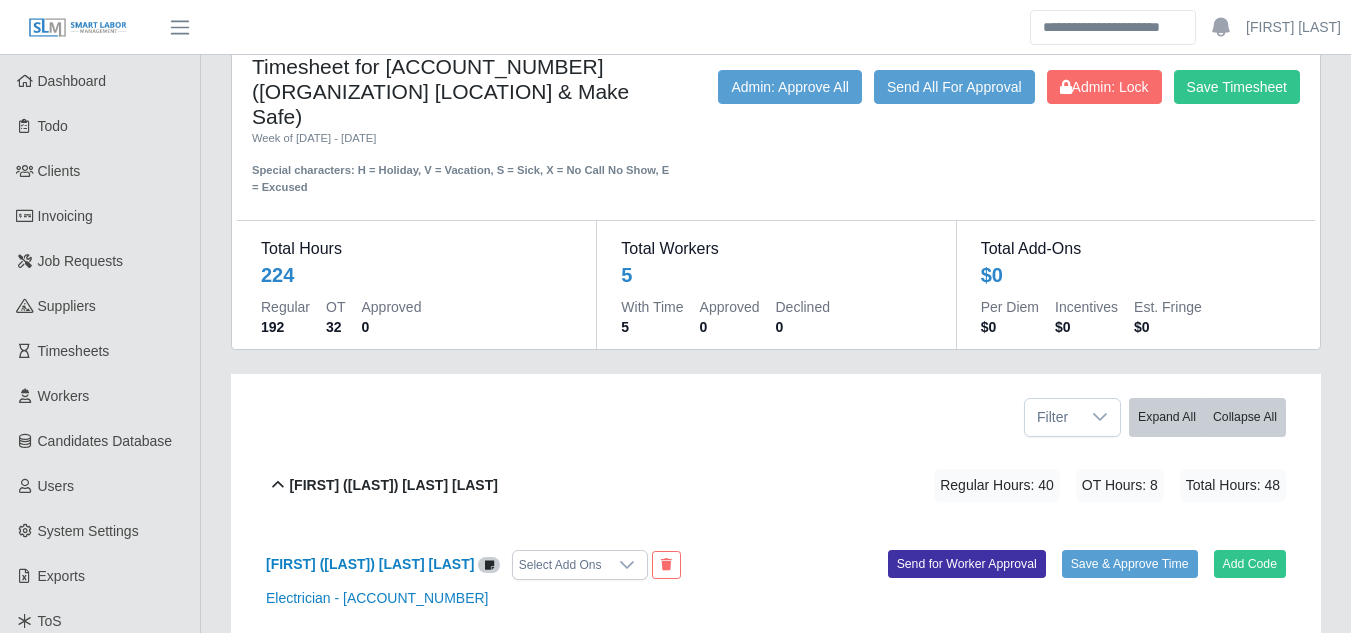 scroll, scrollTop: 0, scrollLeft: 0, axis: both 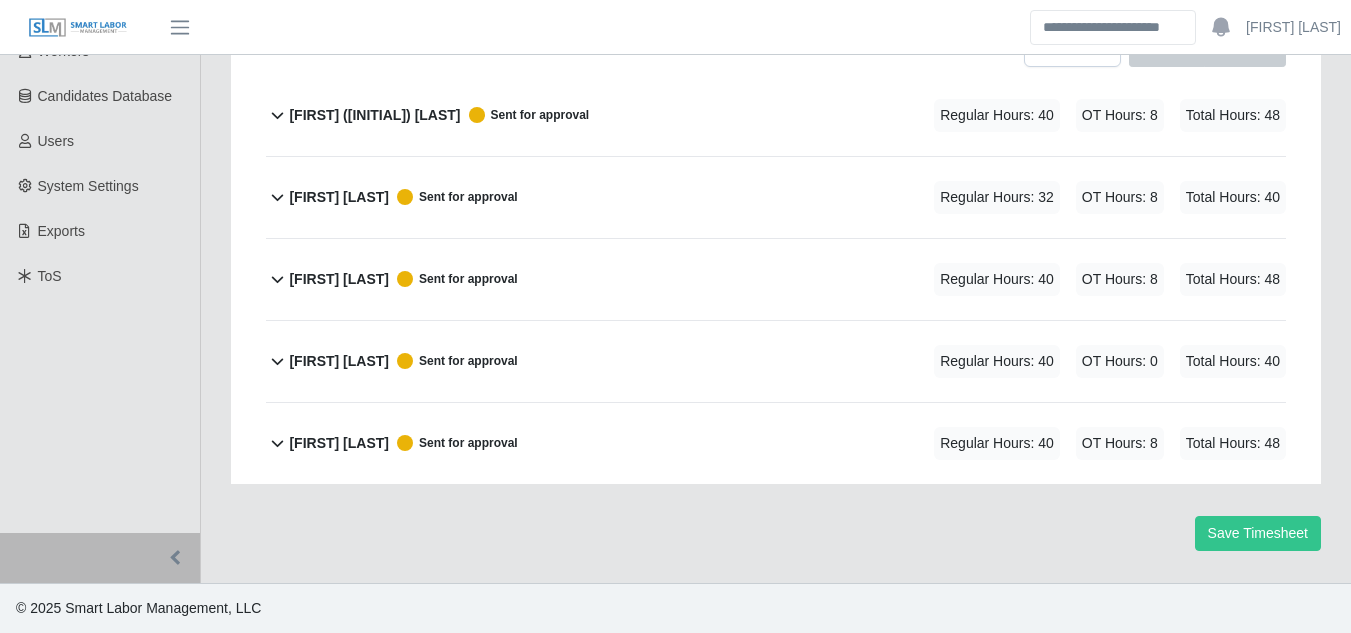 click on "Edvin U Quevedo" at bounding box center [339, 197] 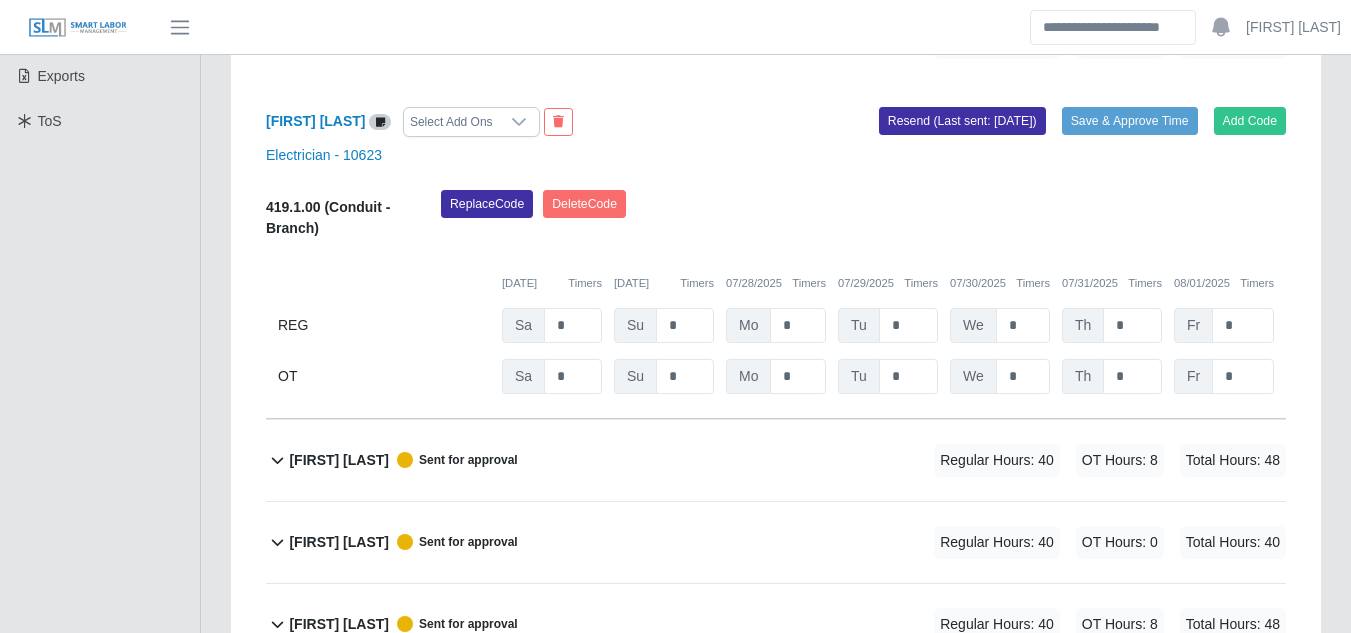 scroll, scrollTop: 528, scrollLeft: 0, axis: vertical 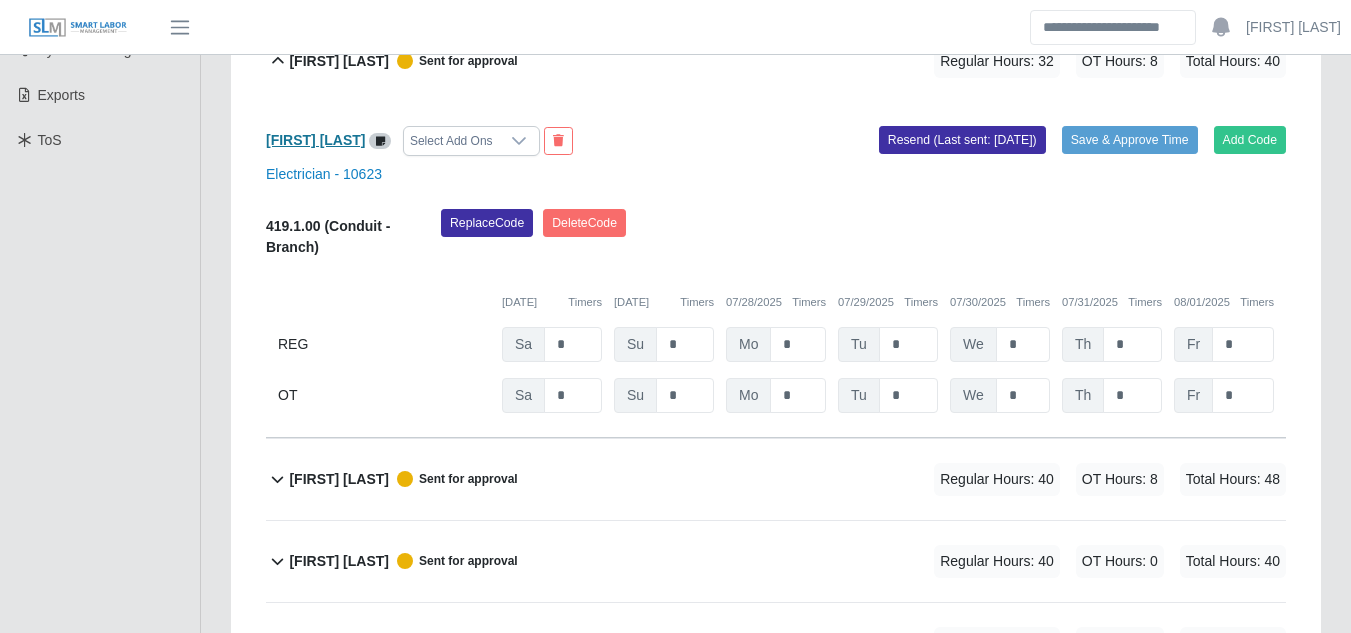 click on "Edvin U Quevedo" at bounding box center [316, 140] 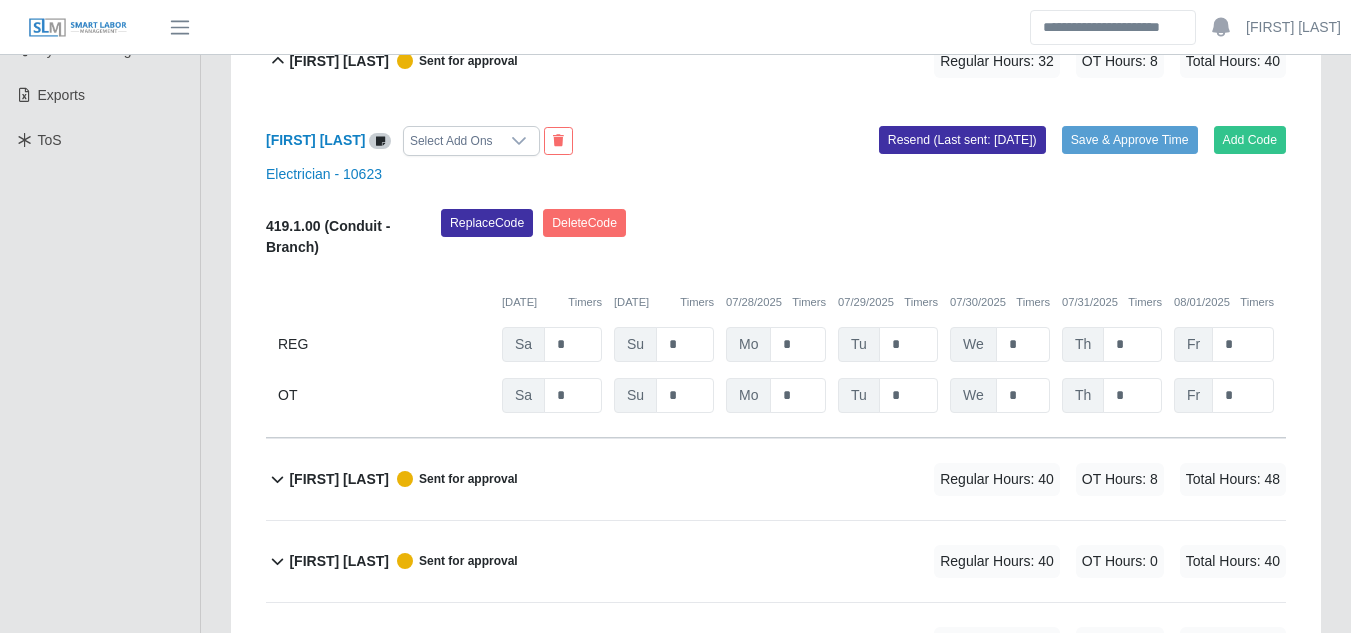 click on "Juan Jose Quevedo" at bounding box center (339, 561) 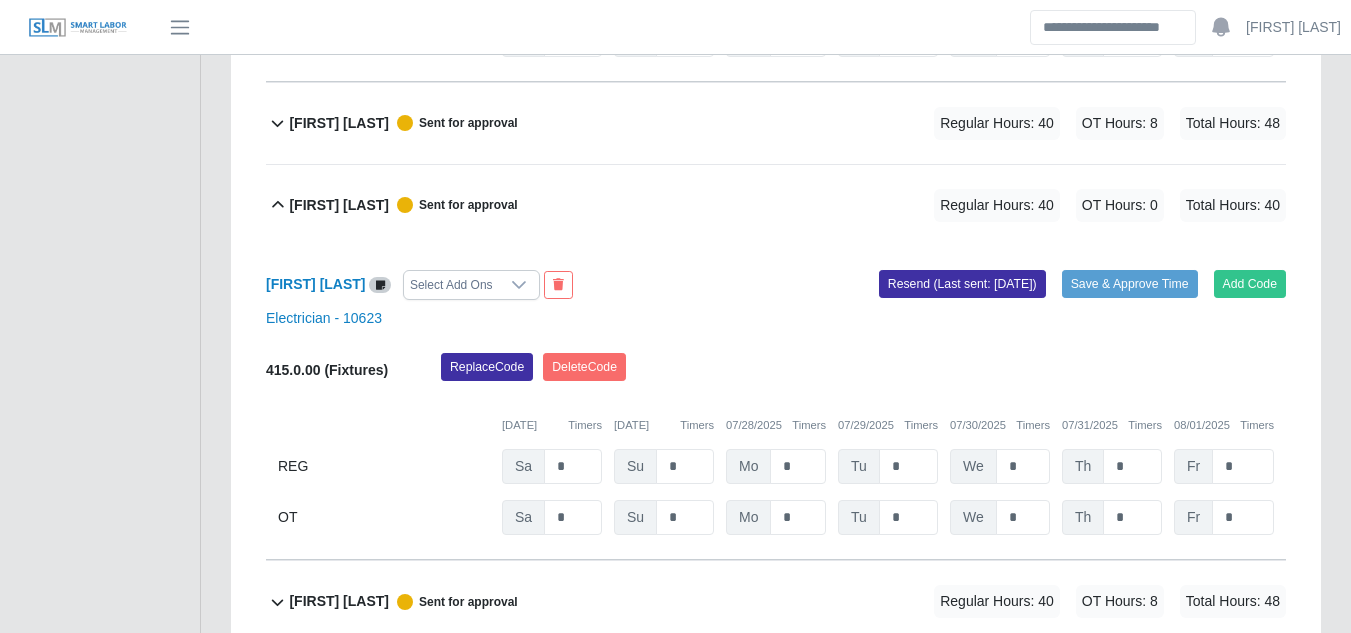 scroll, scrollTop: 928, scrollLeft: 0, axis: vertical 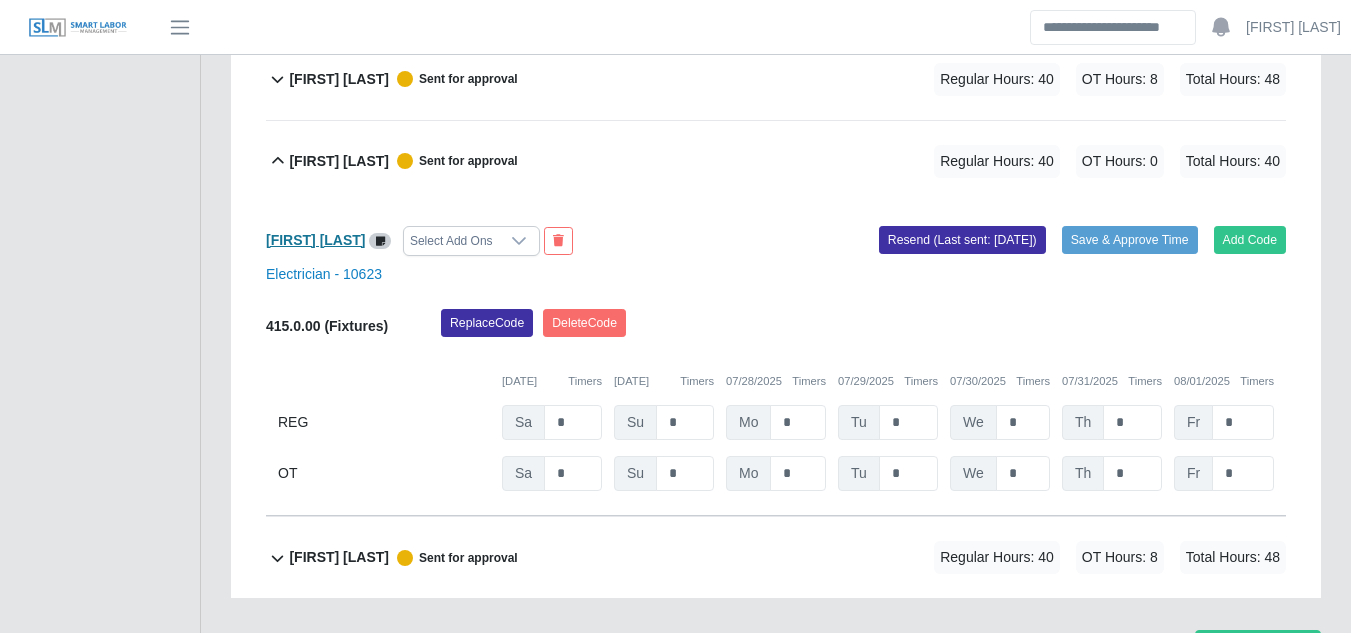 click on "Juan Jose Quevedo" at bounding box center (316, 240) 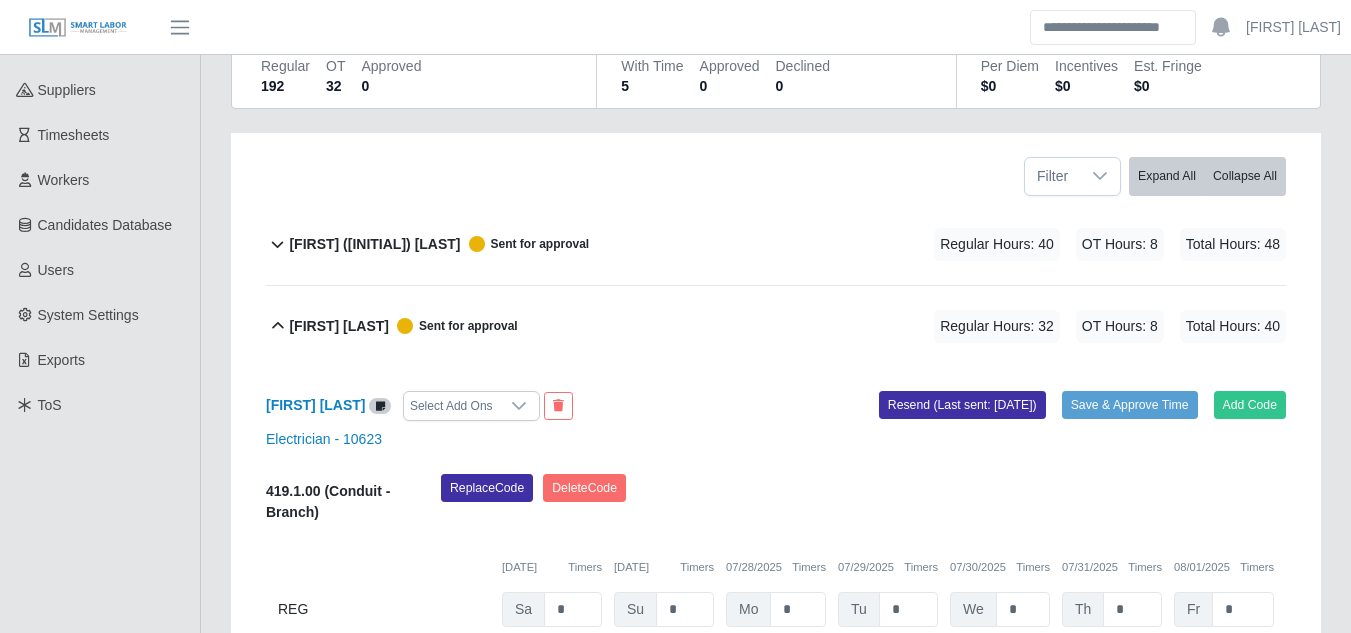 scroll, scrollTop: 228, scrollLeft: 0, axis: vertical 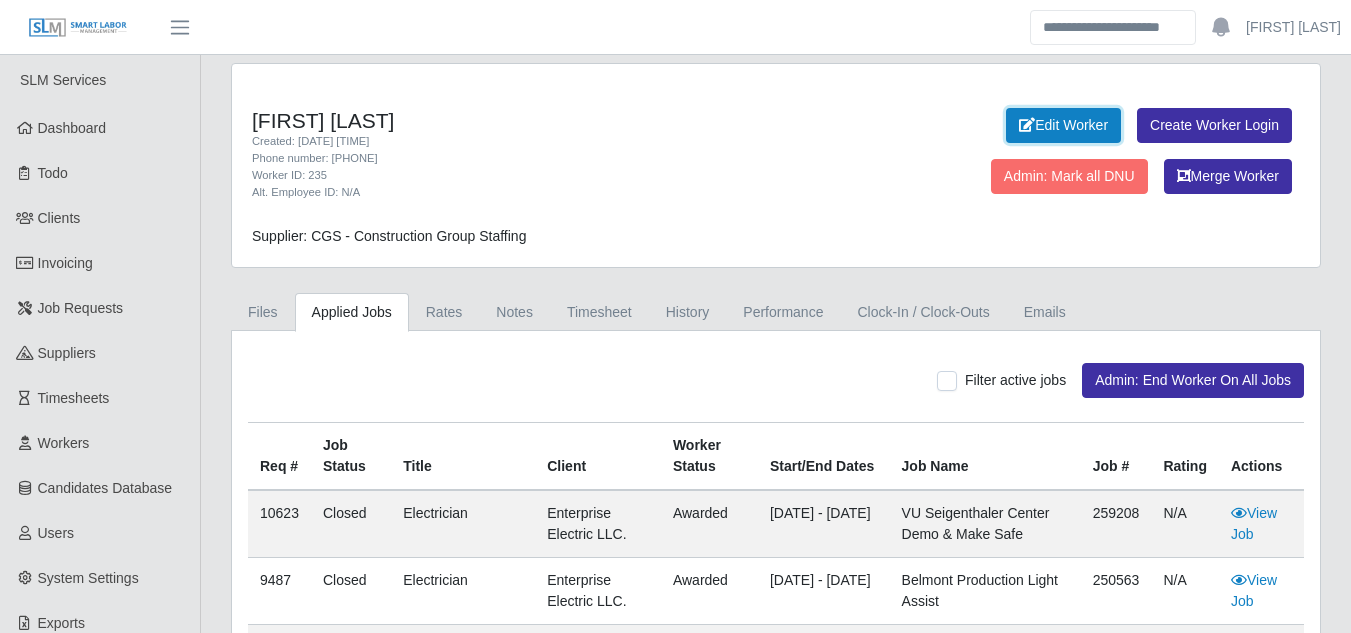 click on "Edit Worker" at bounding box center [1063, 125] 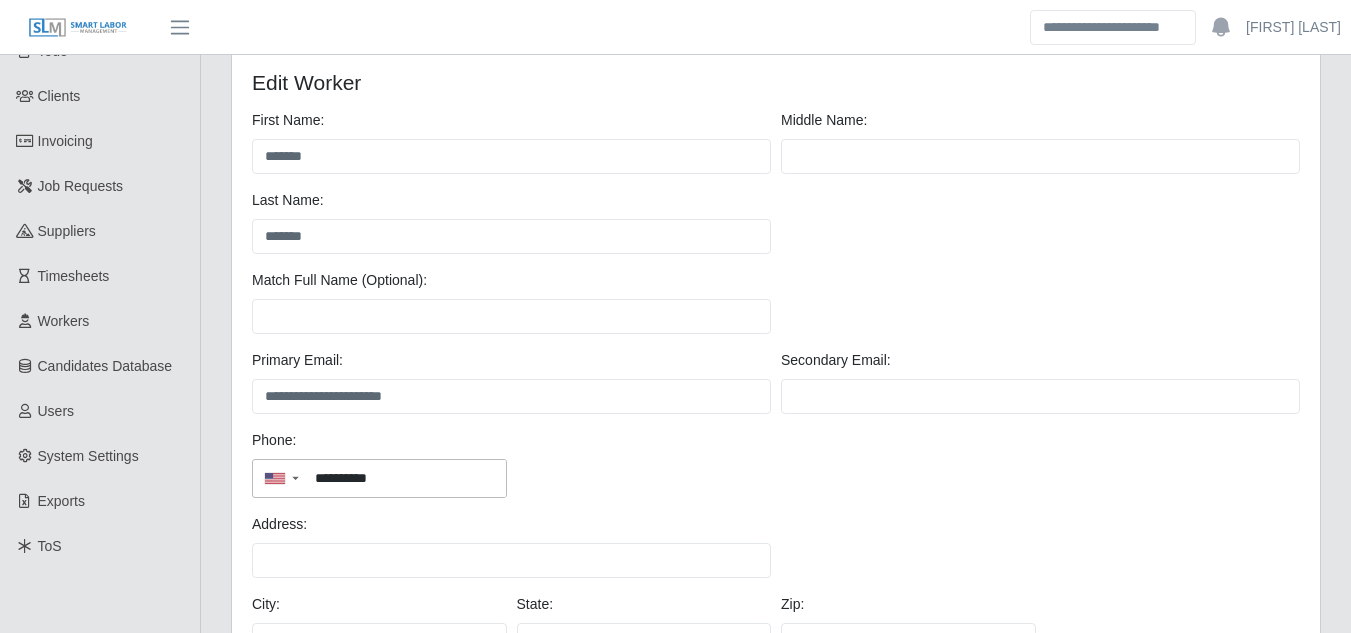 scroll, scrollTop: 0, scrollLeft: 0, axis: both 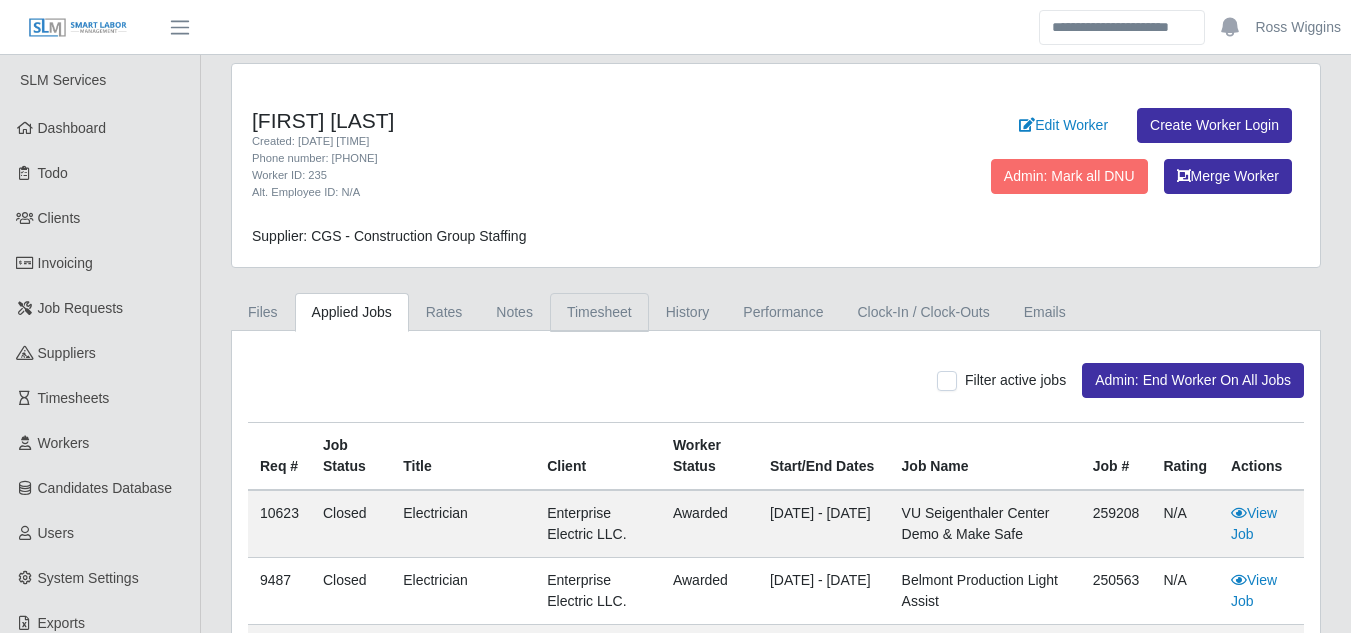 click on "Timesheet" at bounding box center (599, 312) 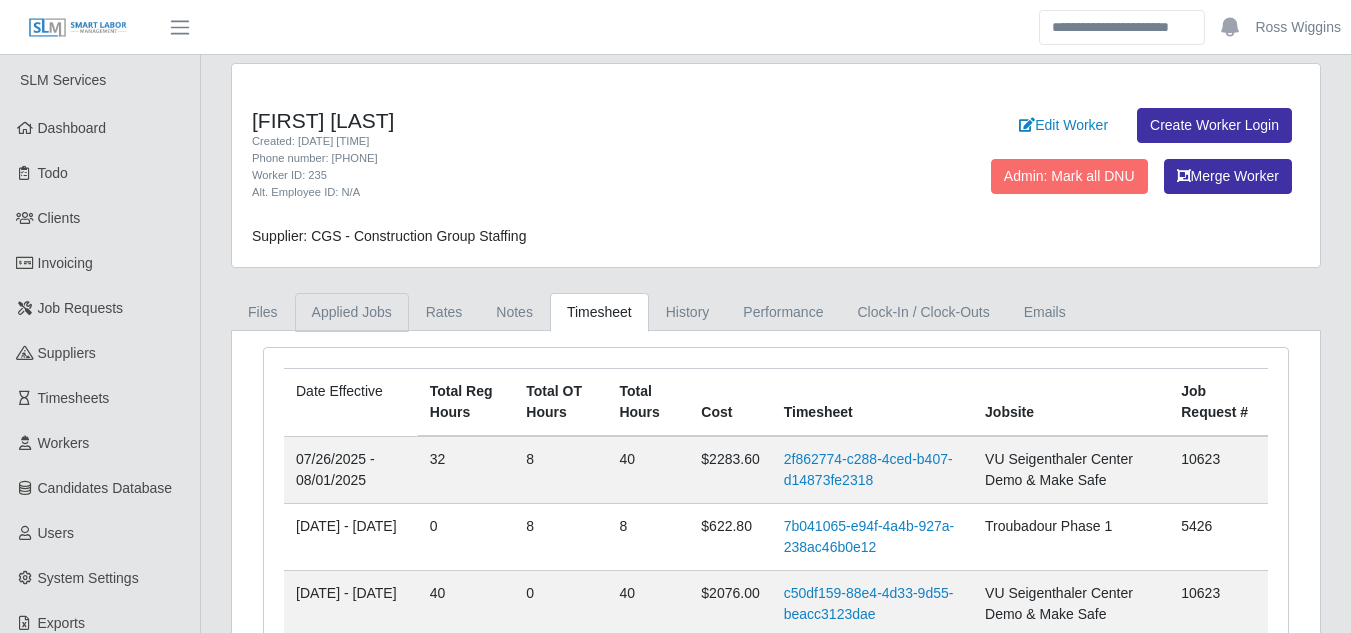 click on "Applied Jobs" at bounding box center [352, 312] 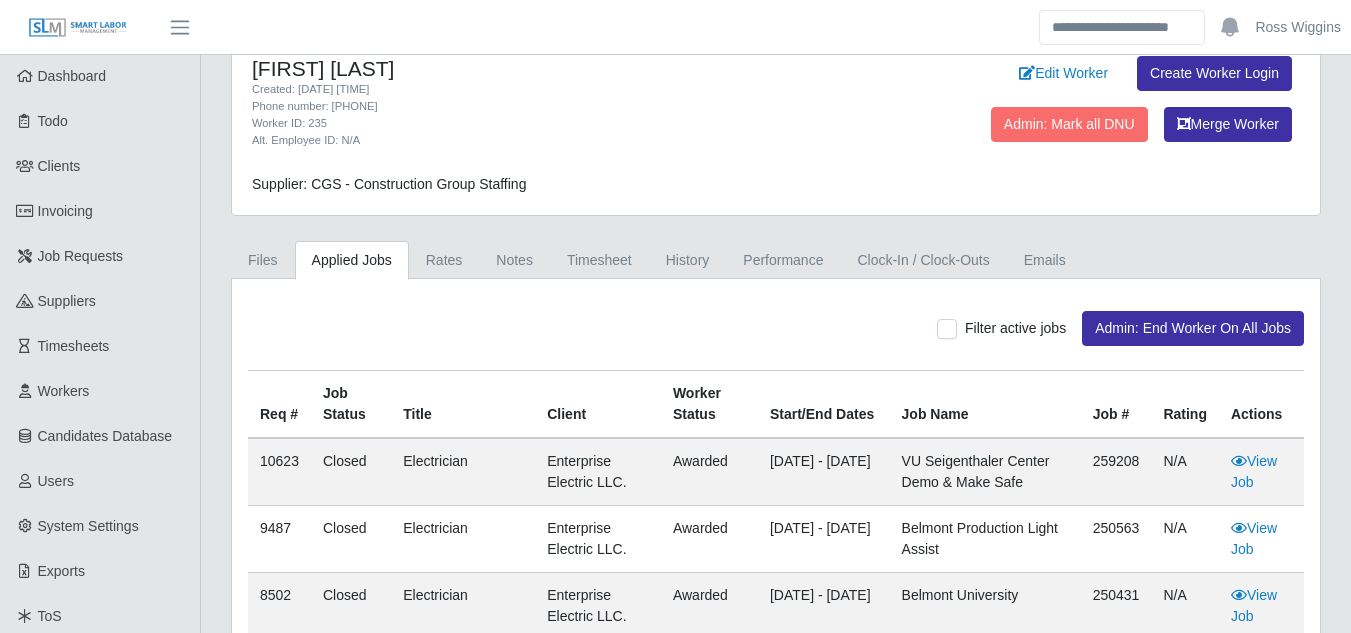 scroll, scrollTop: 0, scrollLeft: 0, axis: both 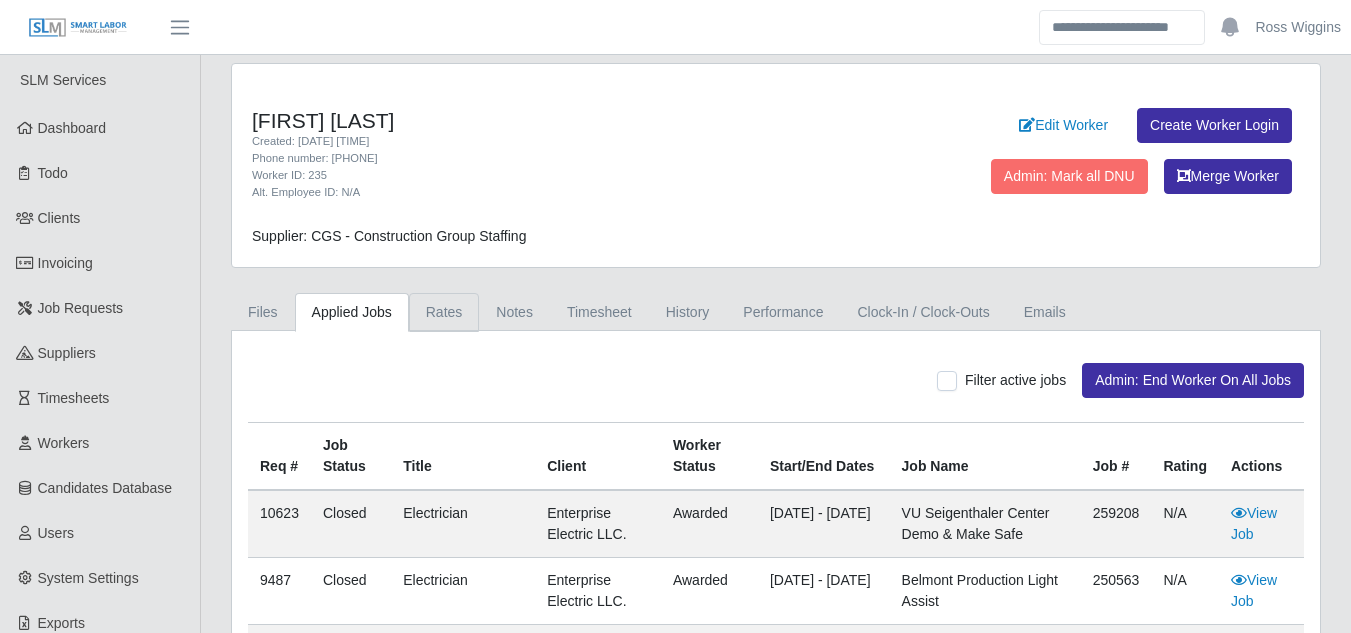 click on "Rates" at bounding box center (444, 312) 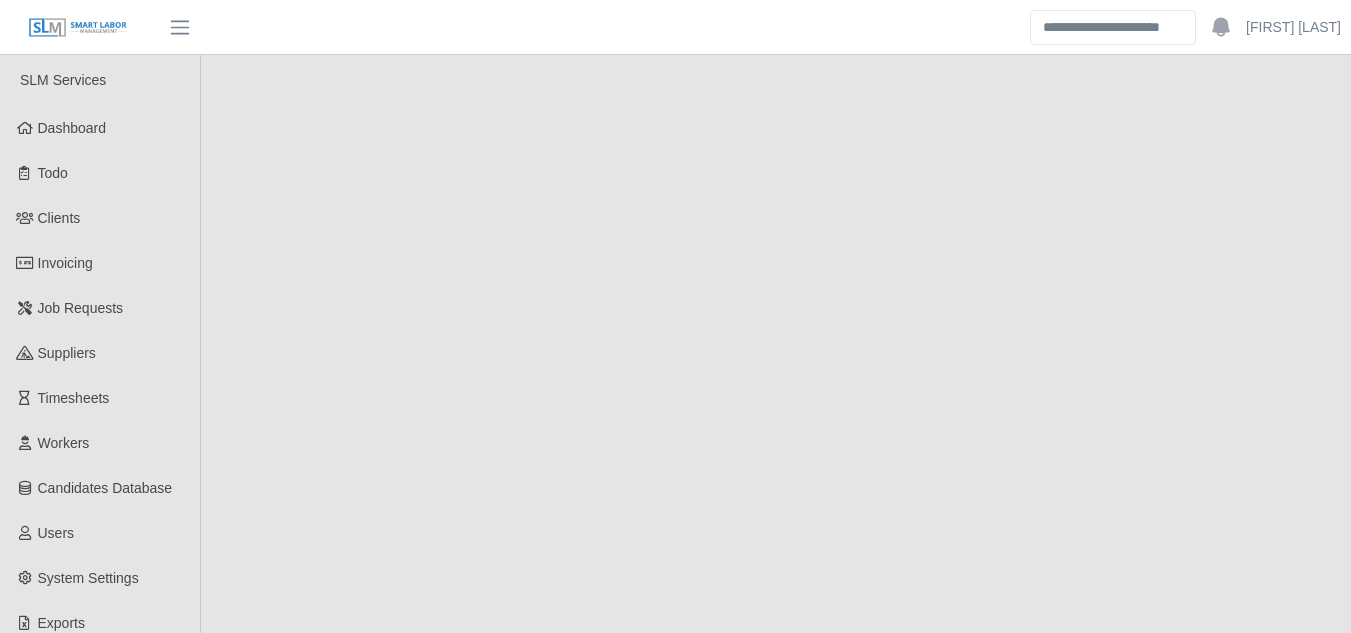 scroll, scrollTop: 0, scrollLeft: 0, axis: both 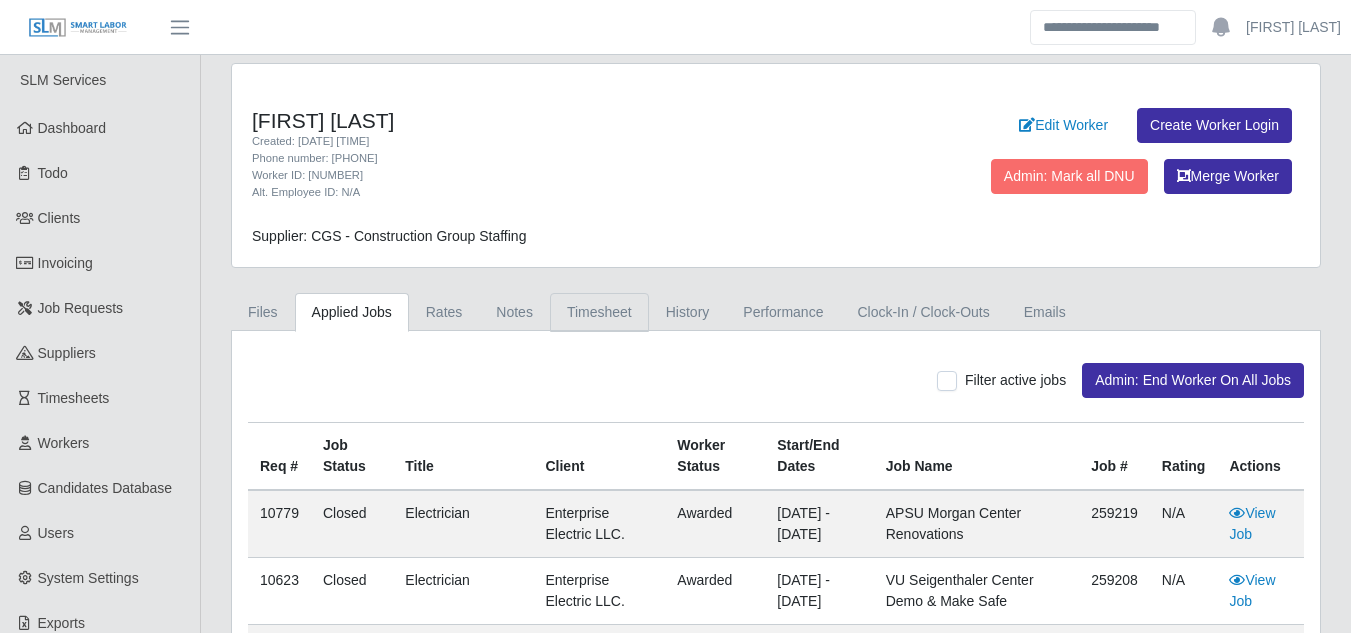 click on "Timesheet" at bounding box center (599, 312) 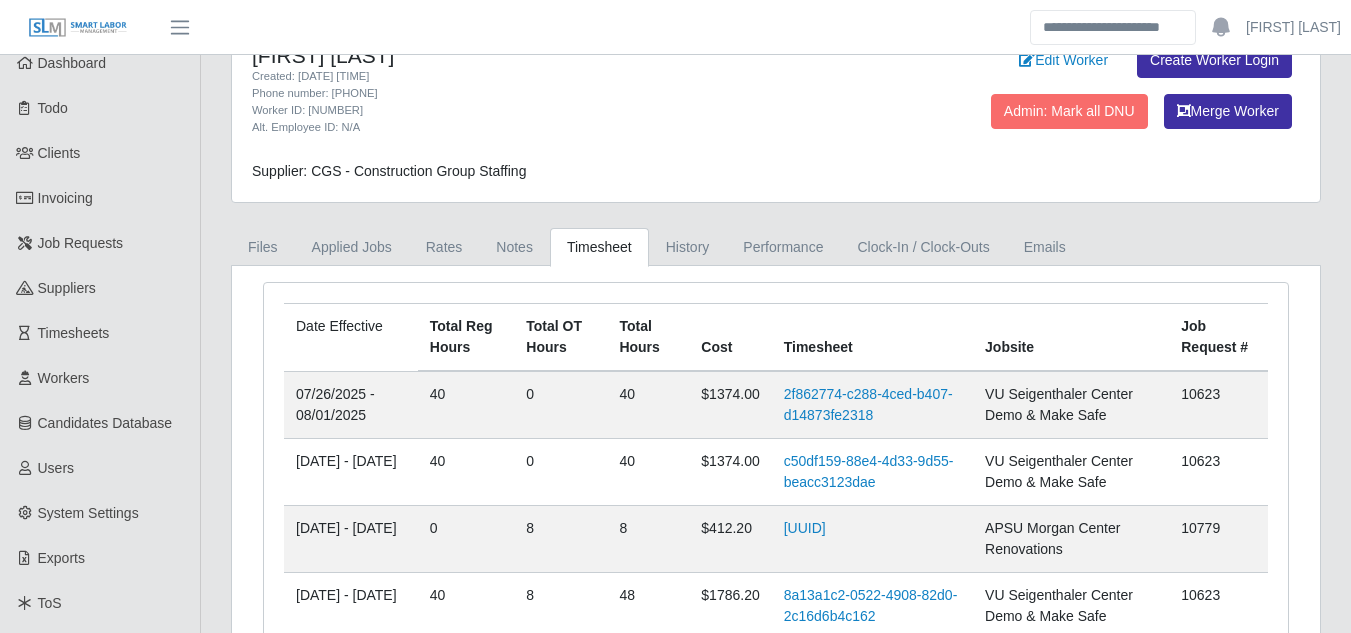 scroll, scrollTop: 100, scrollLeft: 0, axis: vertical 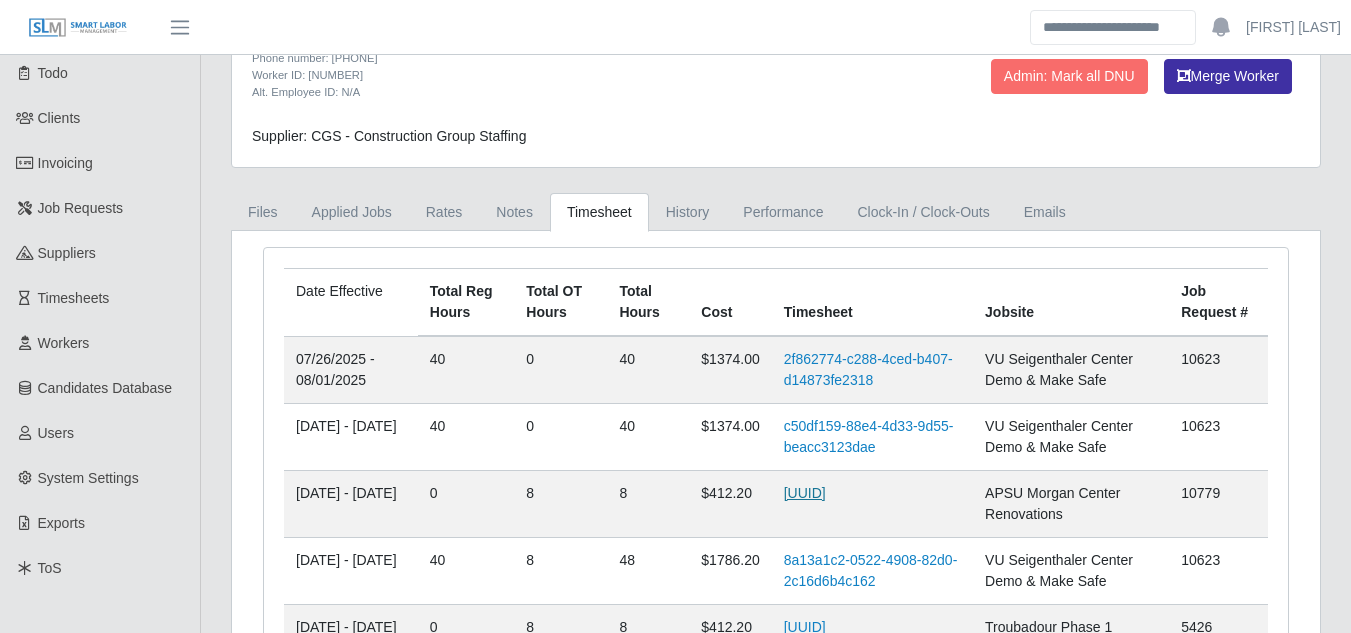 click on "d3260b0d-be36-49f3-9c28-4be5c13dd806" at bounding box center [805, 493] 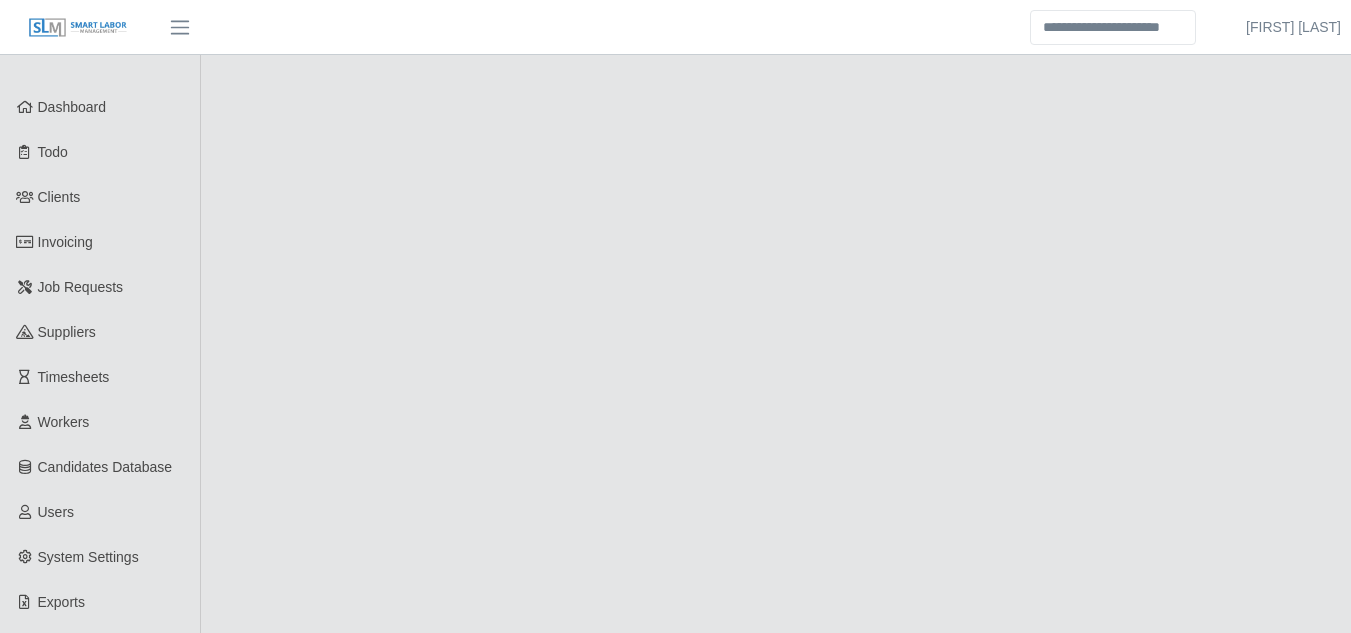 scroll, scrollTop: 0, scrollLeft: 0, axis: both 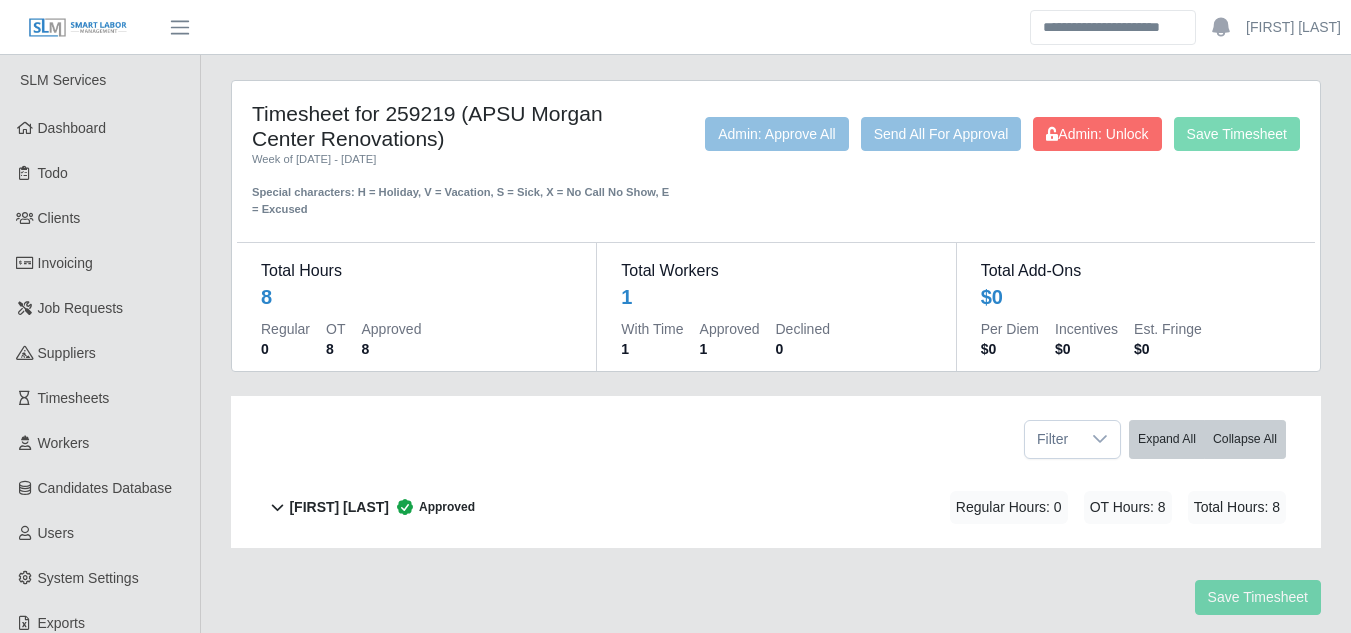 click on "[FIRST] [LAST]" at bounding box center (339, 507) 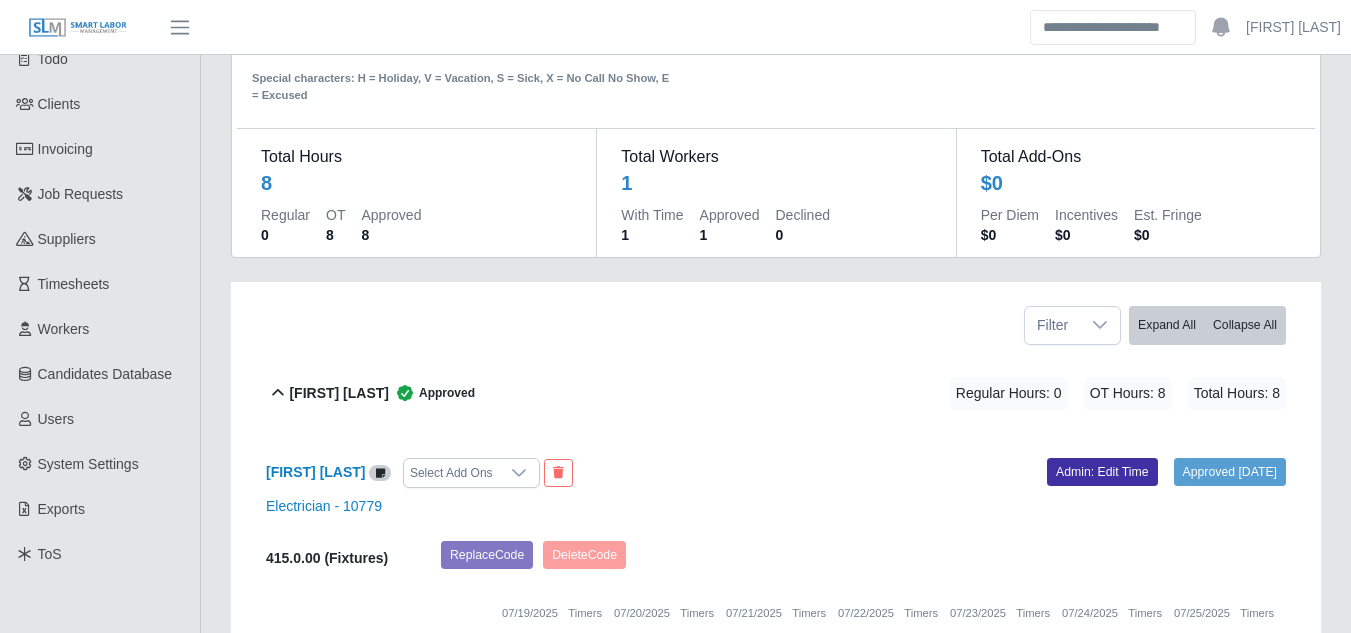 scroll, scrollTop: 200, scrollLeft: 0, axis: vertical 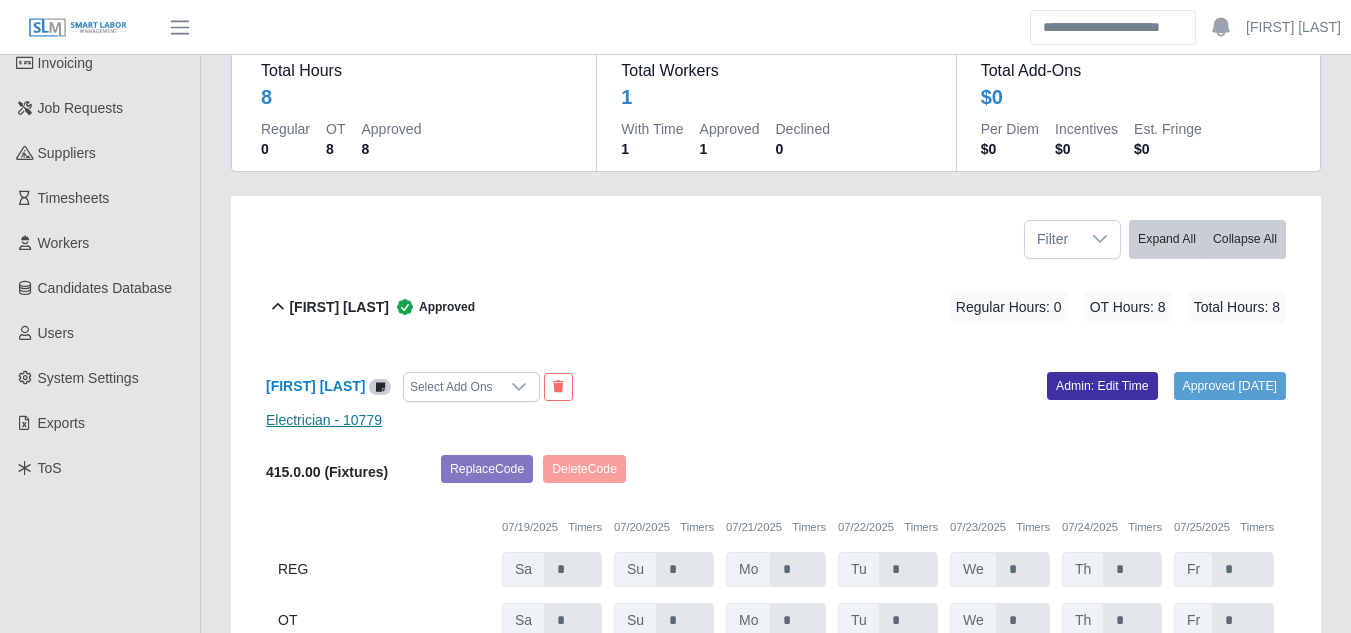 click on "Electrician - 10779" at bounding box center [324, 420] 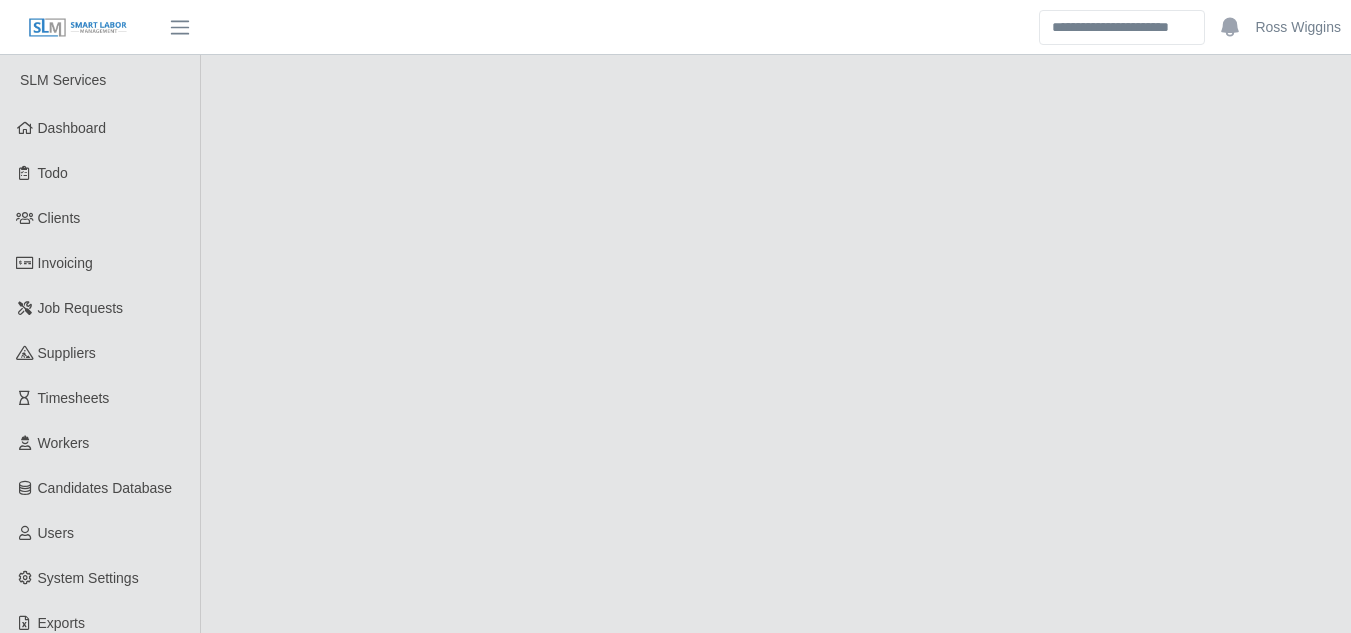 scroll, scrollTop: 0, scrollLeft: 0, axis: both 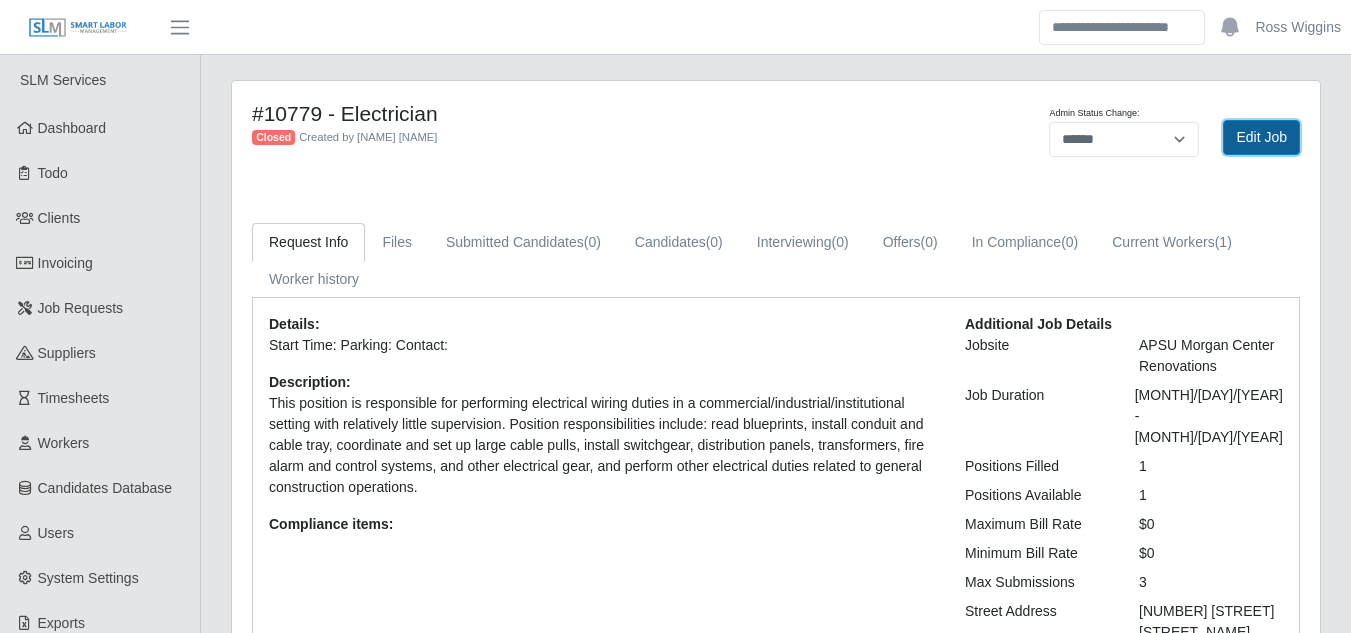 click on "Edit Job" at bounding box center [1261, 137] 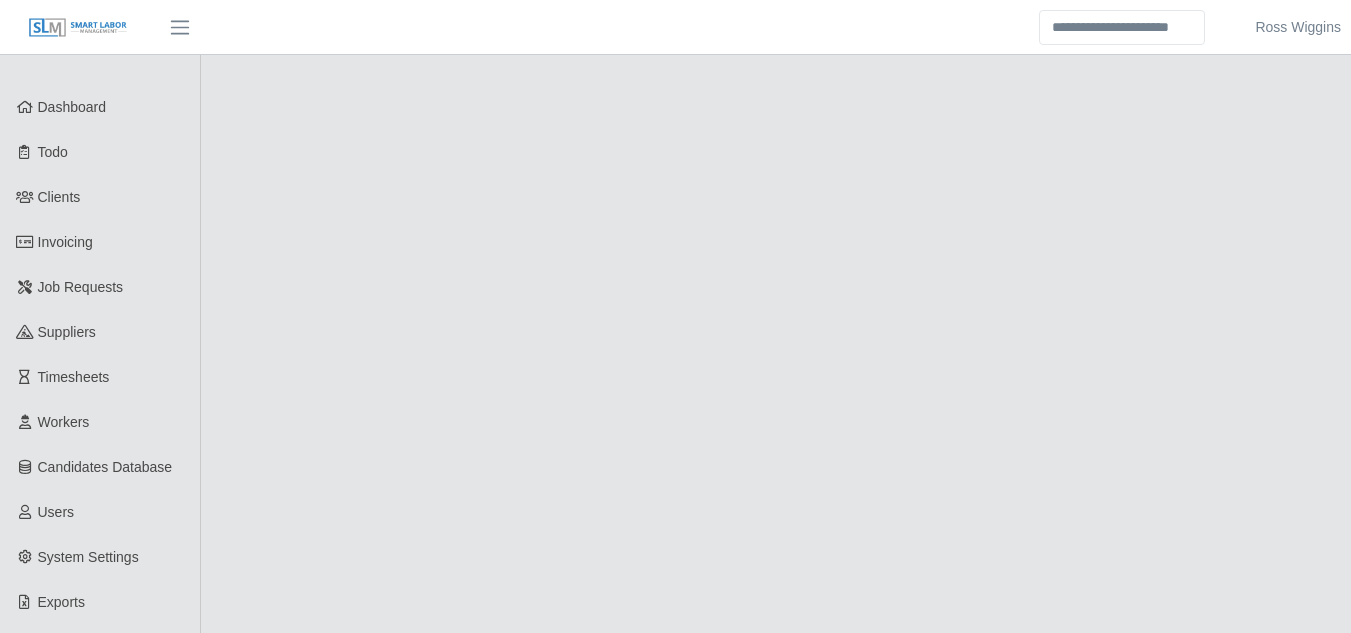 scroll, scrollTop: 0, scrollLeft: 0, axis: both 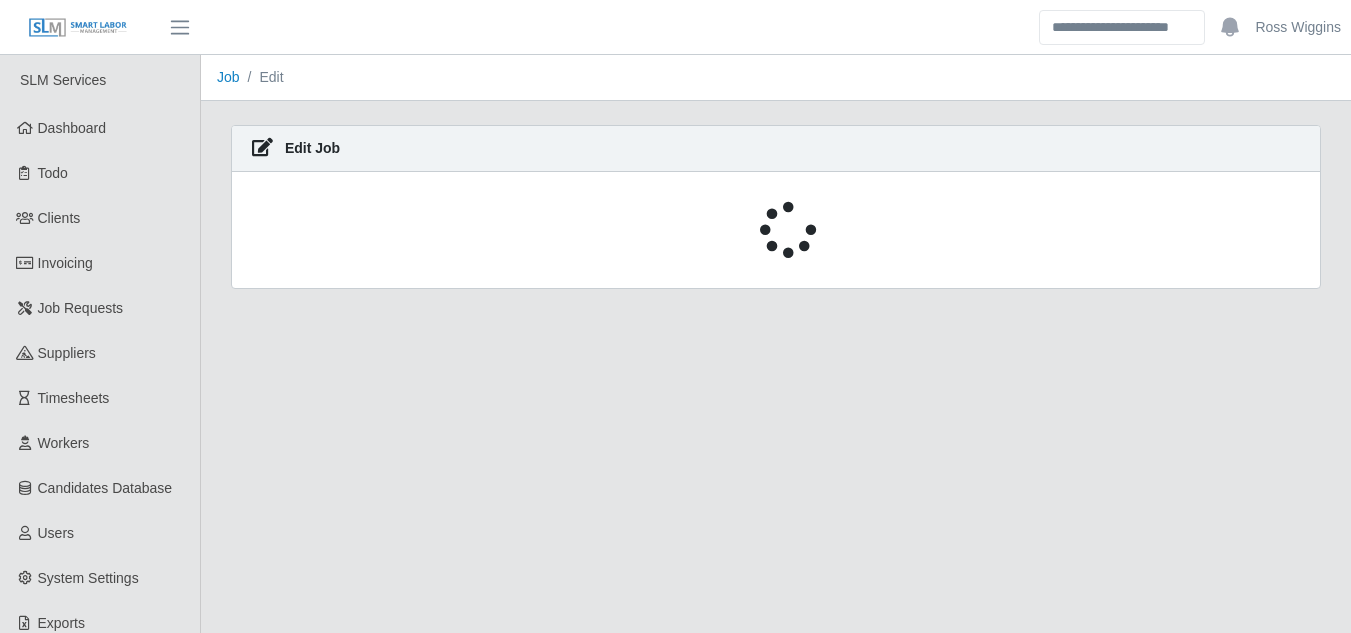select on "******" 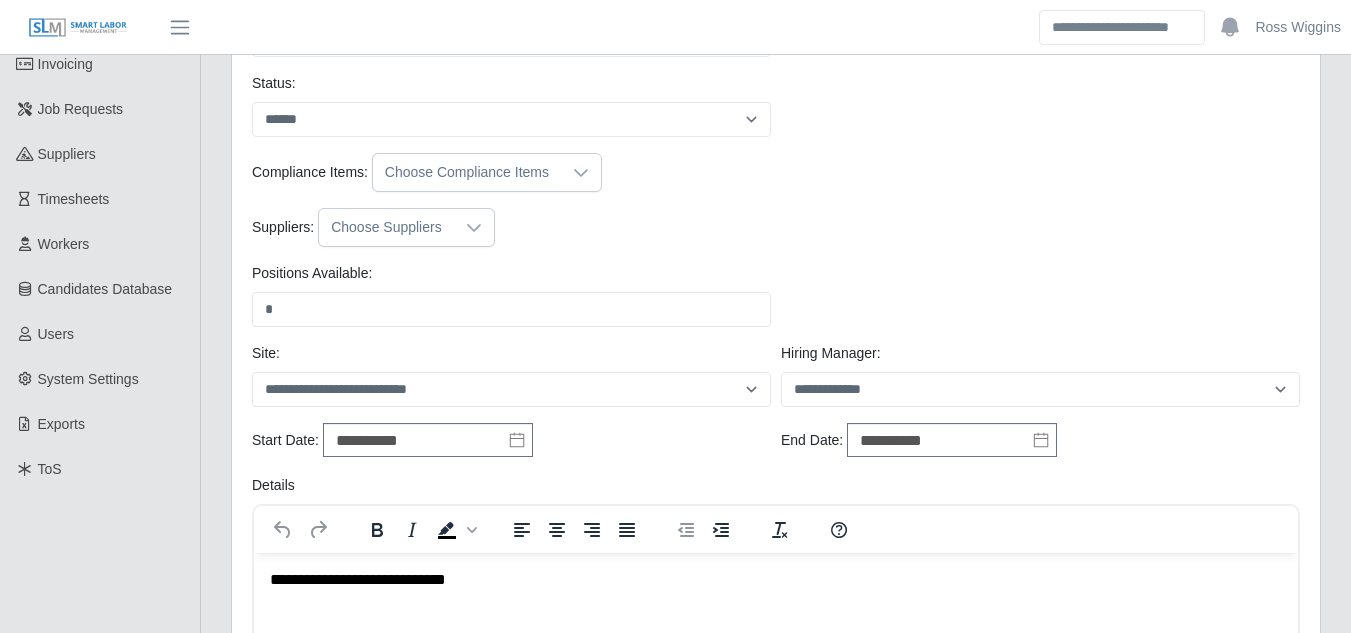 scroll, scrollTop: 200, scrollLeft: 0, axis: vertical 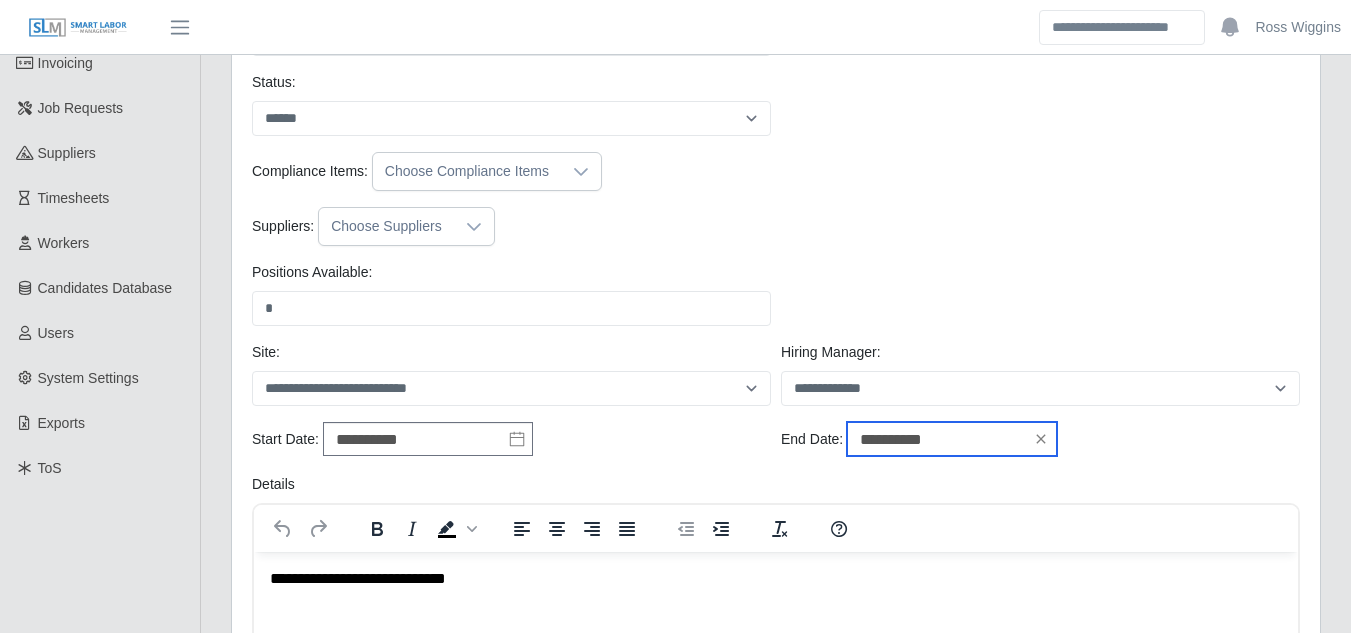 click on "**********" at bounding box center [952, 439] 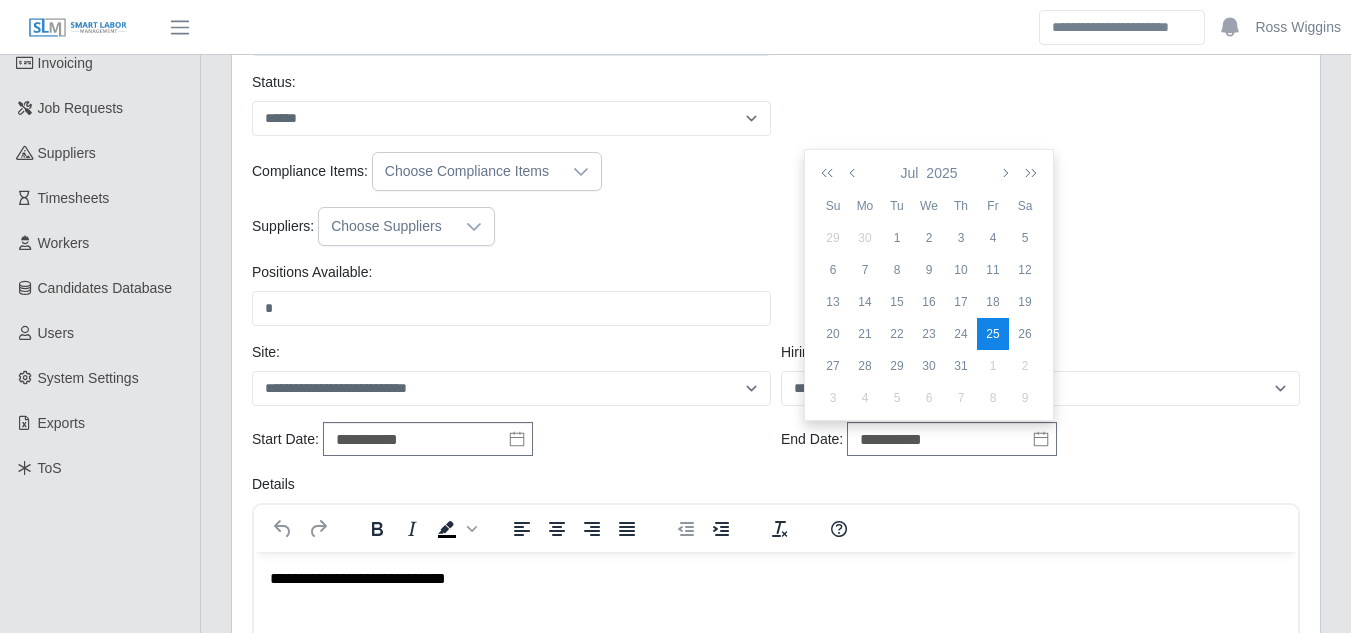 click on "1" at bounding box center (993, 366) 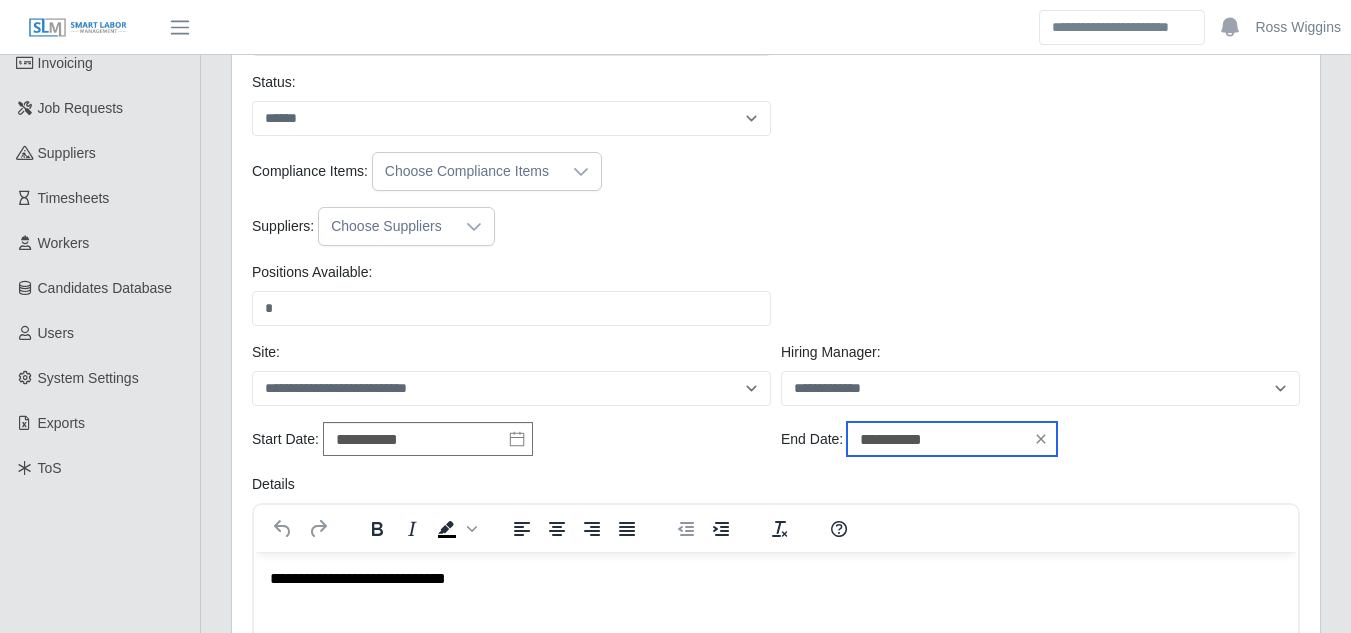 click on "**********" at bounding box center [952, 439] 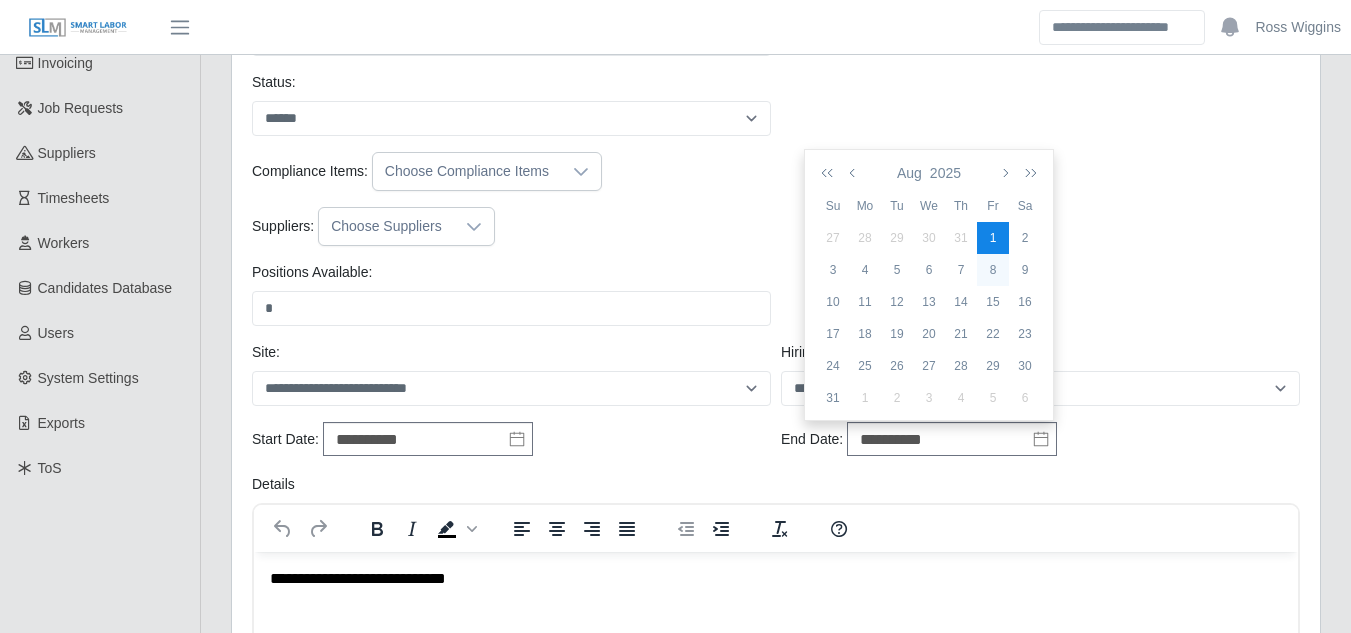 click on "8" at bounding box center [993, 270] 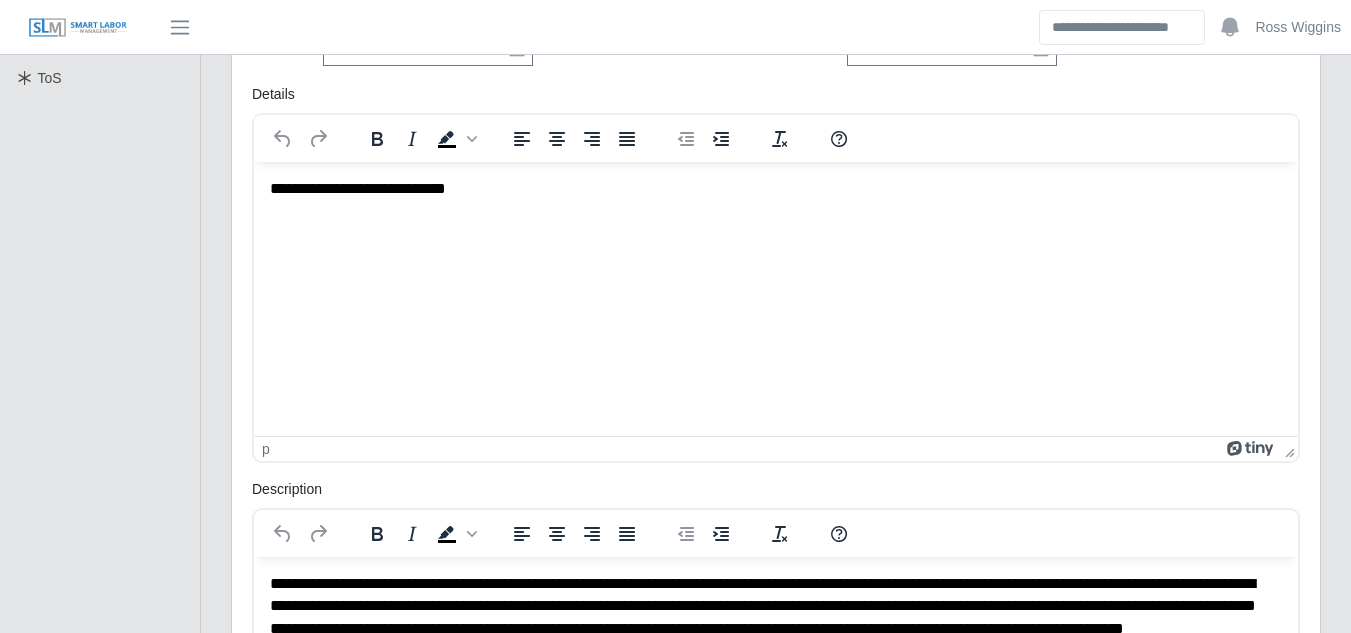 scroll, scrollTop: 1185, scrollLeft: 0, axis: vertical 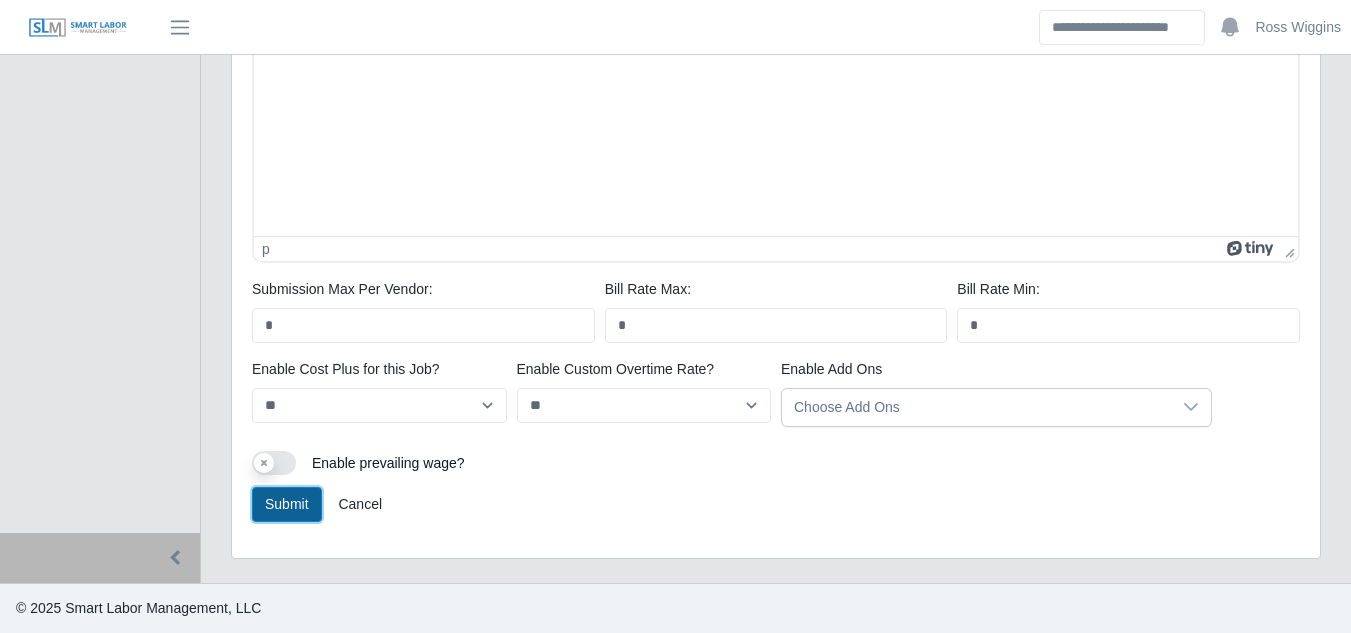 click on "Submit" at bounding box center [287, 504] 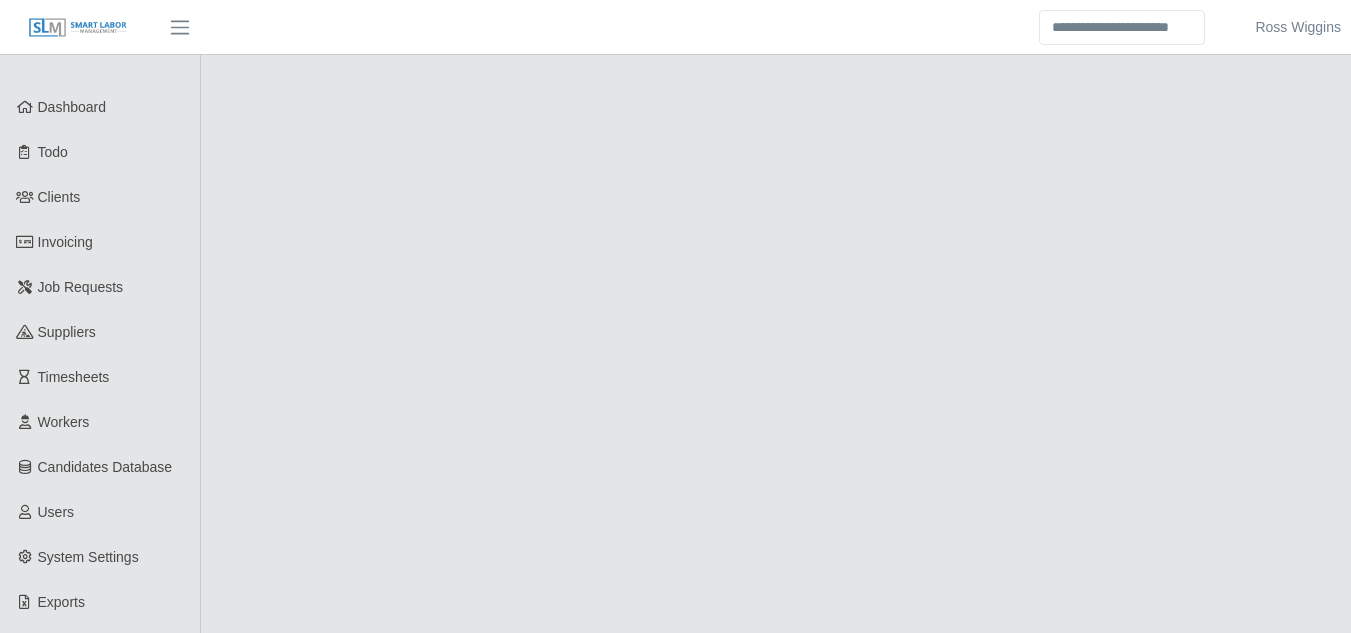scroll, scrollTop: 0, scrollLeft: 0, axis: both 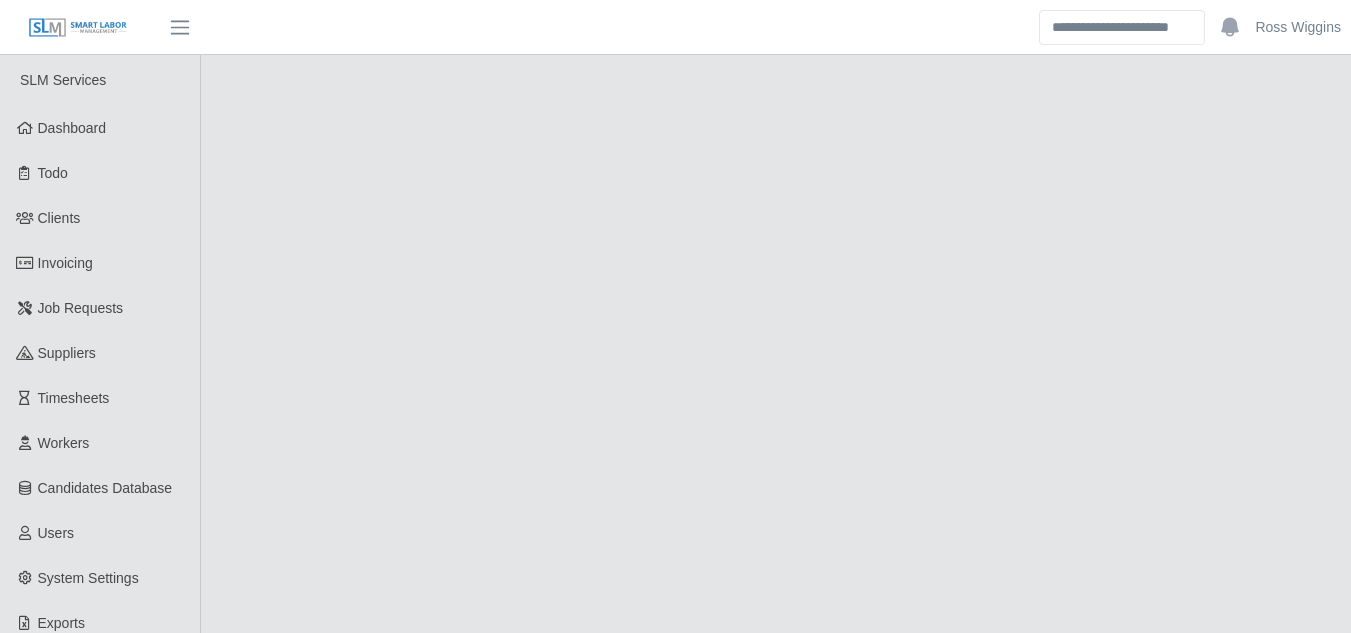 select on "******" 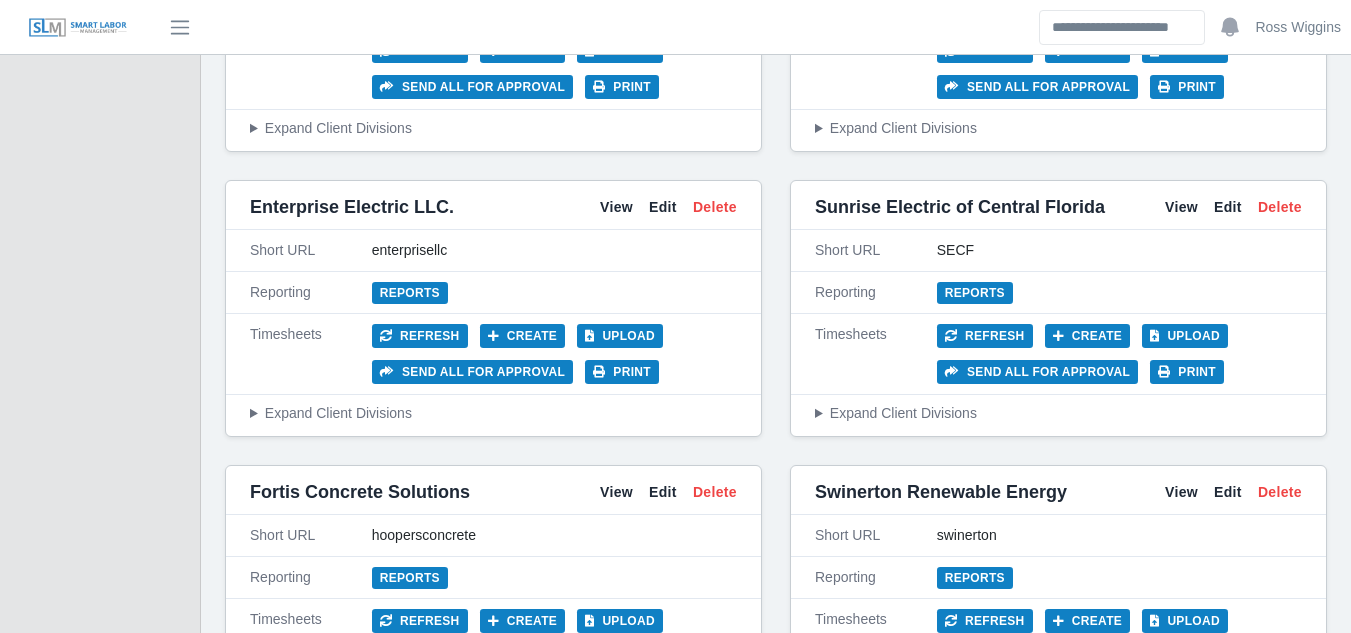 scroll, scrollTop: 4597, scrollLeft: 0, axis: vertical 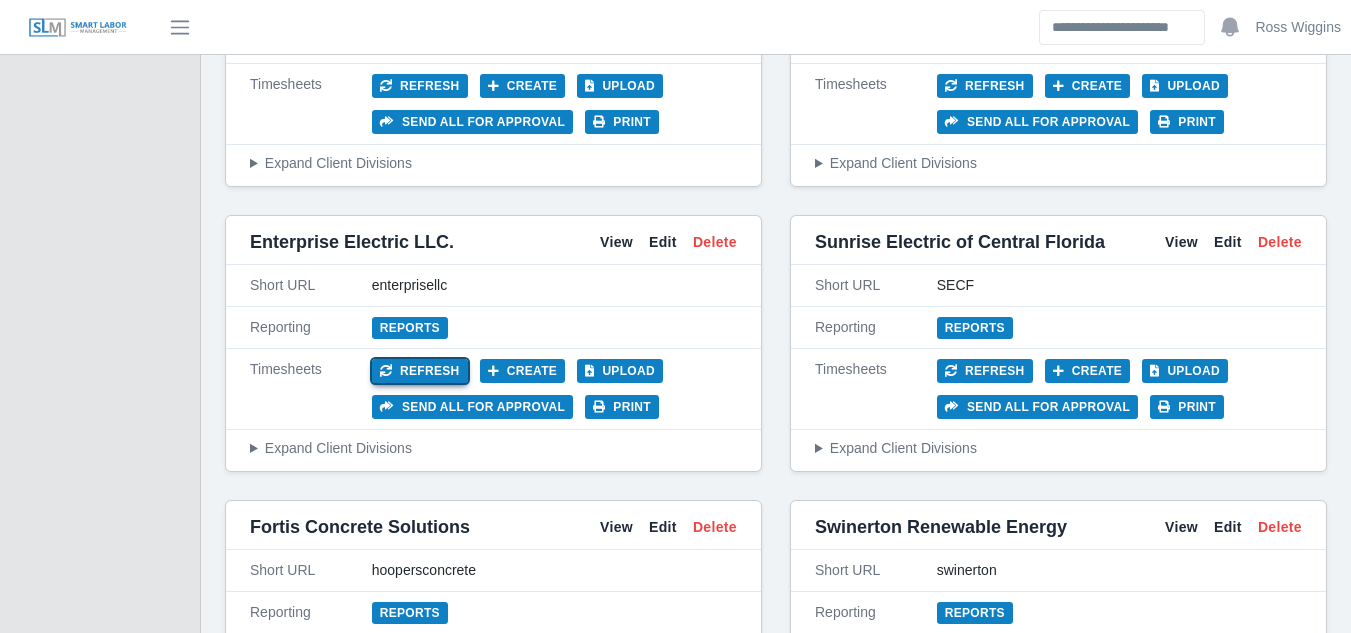 click on "Refresh" 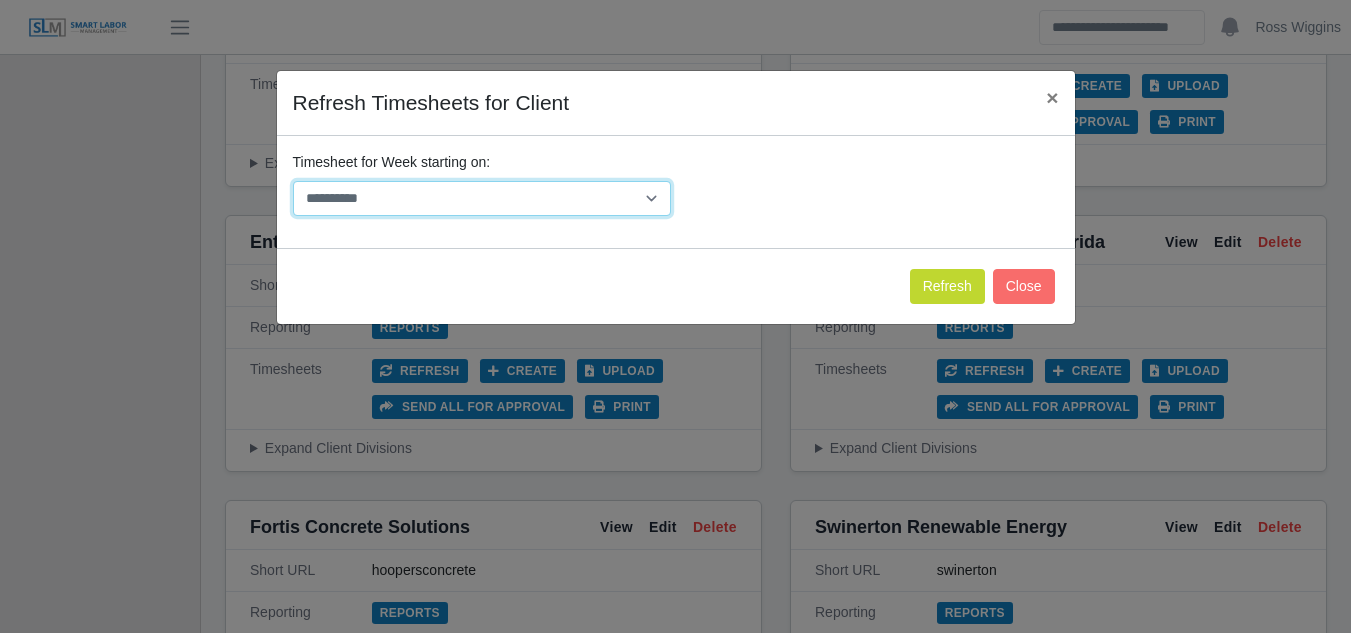click on "**********" at bounding box center [482, 198] 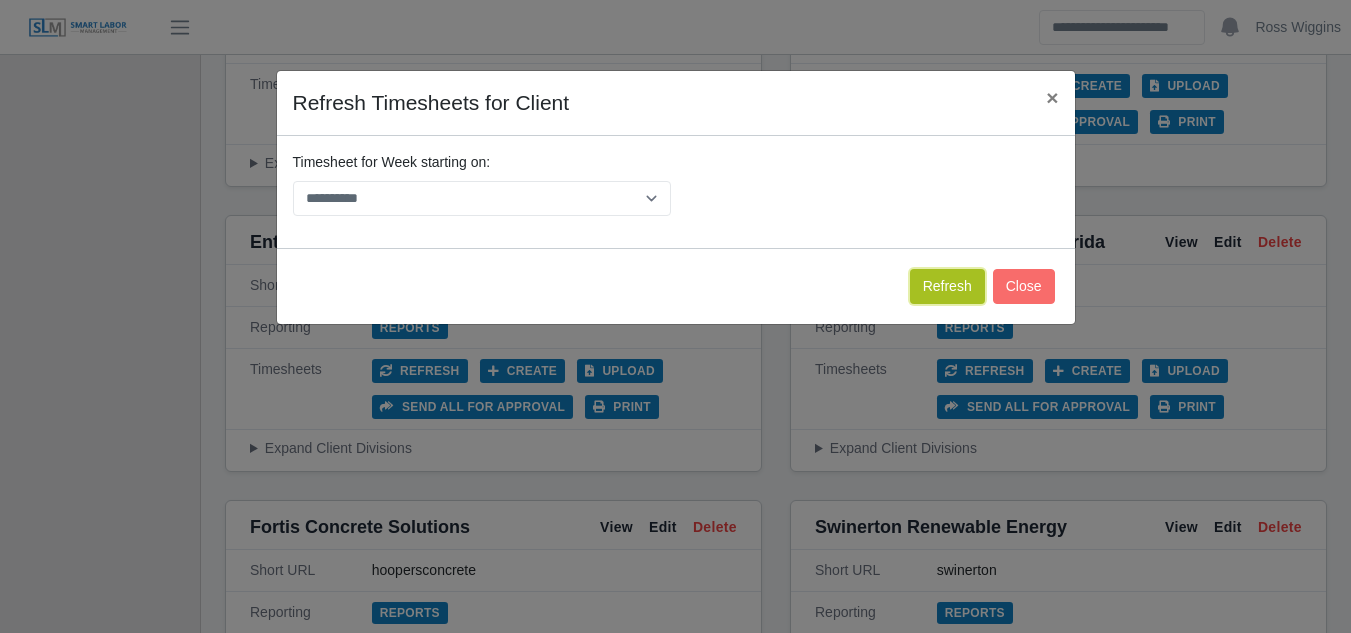 click on "Refresh" 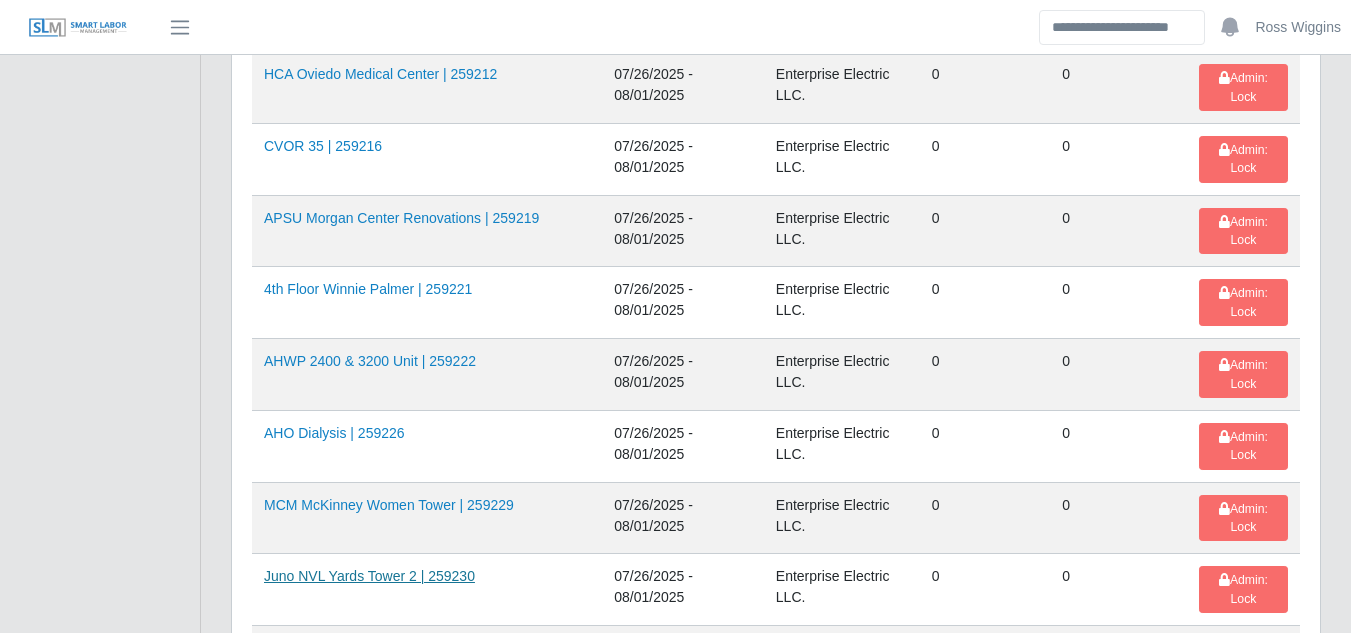 scroll, scrollTop: 2600, scrollLeft: 0, axis: vertical 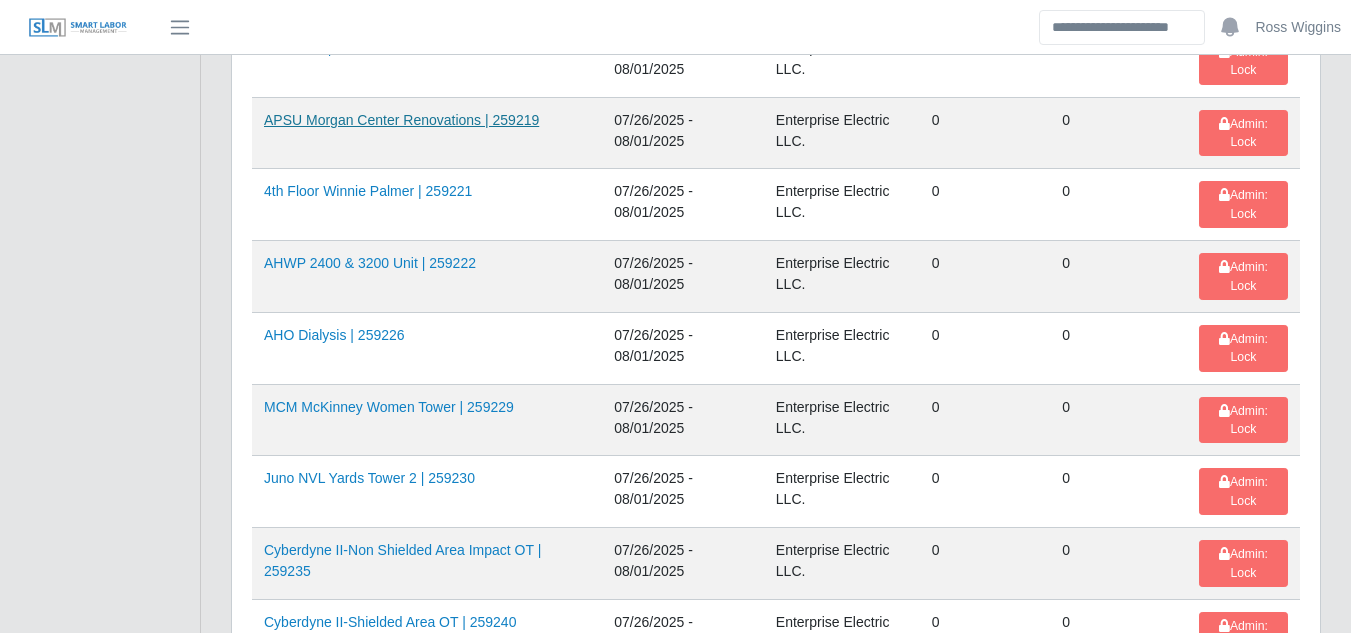 click on "APSU Morgan Center Renovations | 259219" at bounding box center (401, 120) 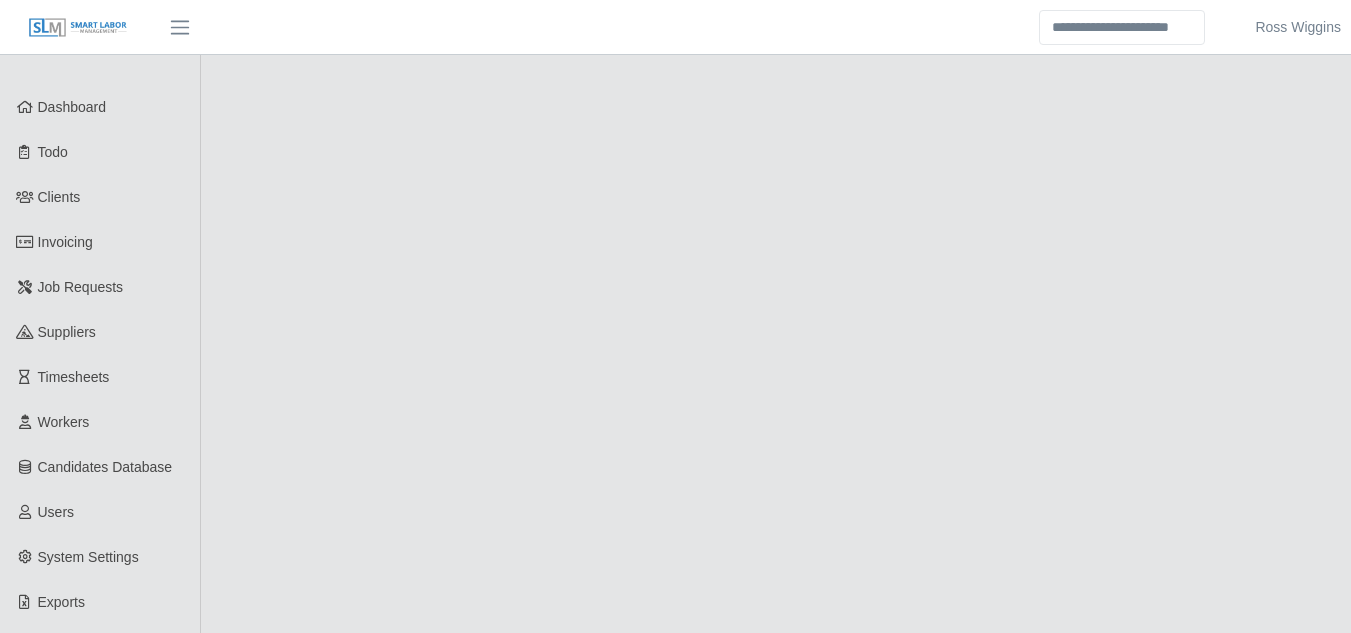 scroll, scrollTop: 0, scrollLeft: 0, axis: both 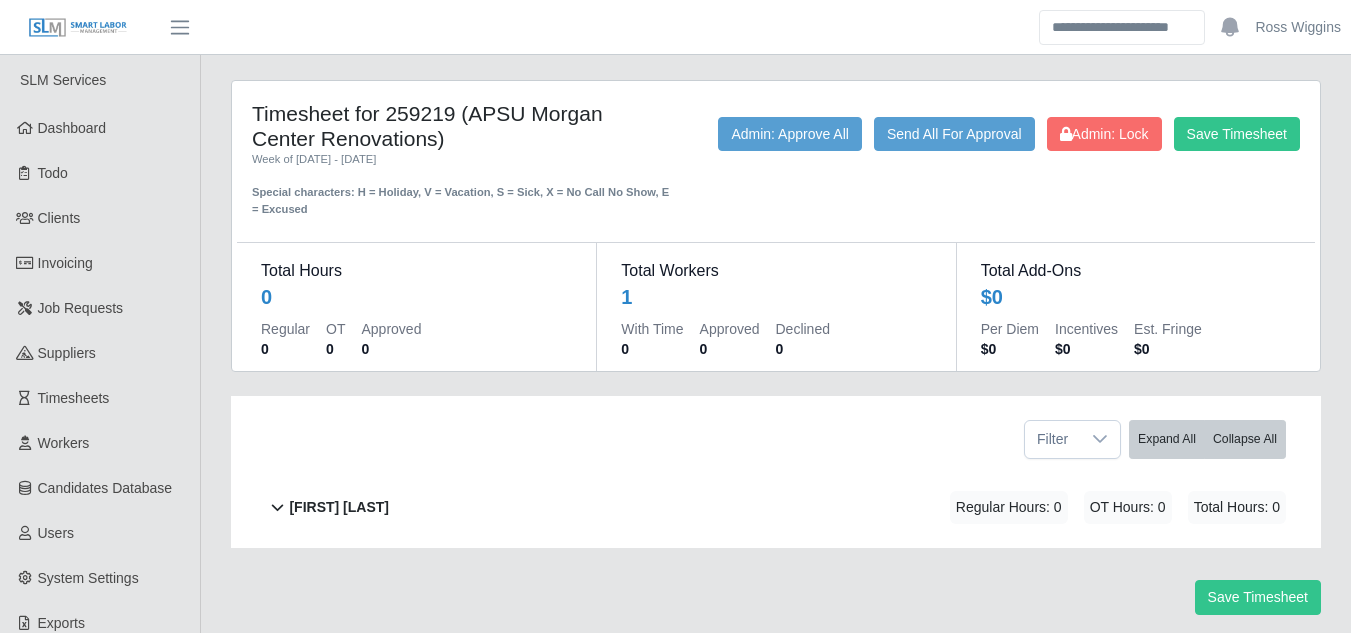 click on "[FIRST] [LAST]" at bounding box center (339, 507) 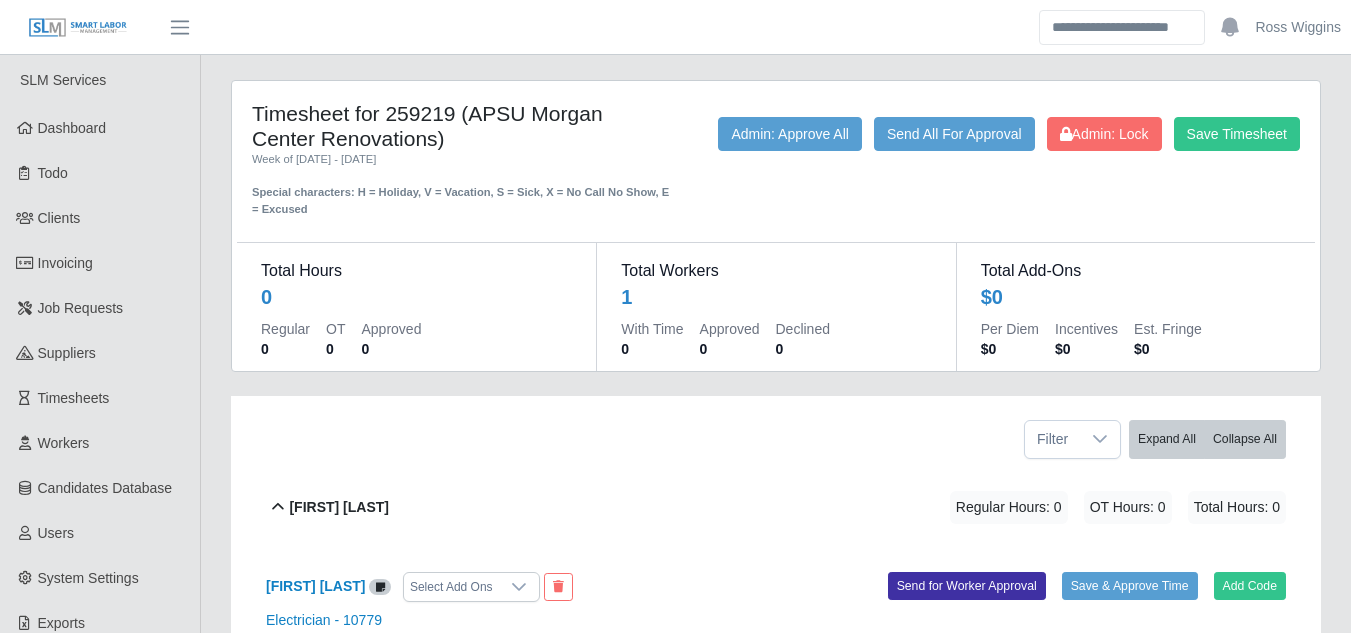 scroll, scrollTop: 172, scrollLeft: 0, axis: vertical 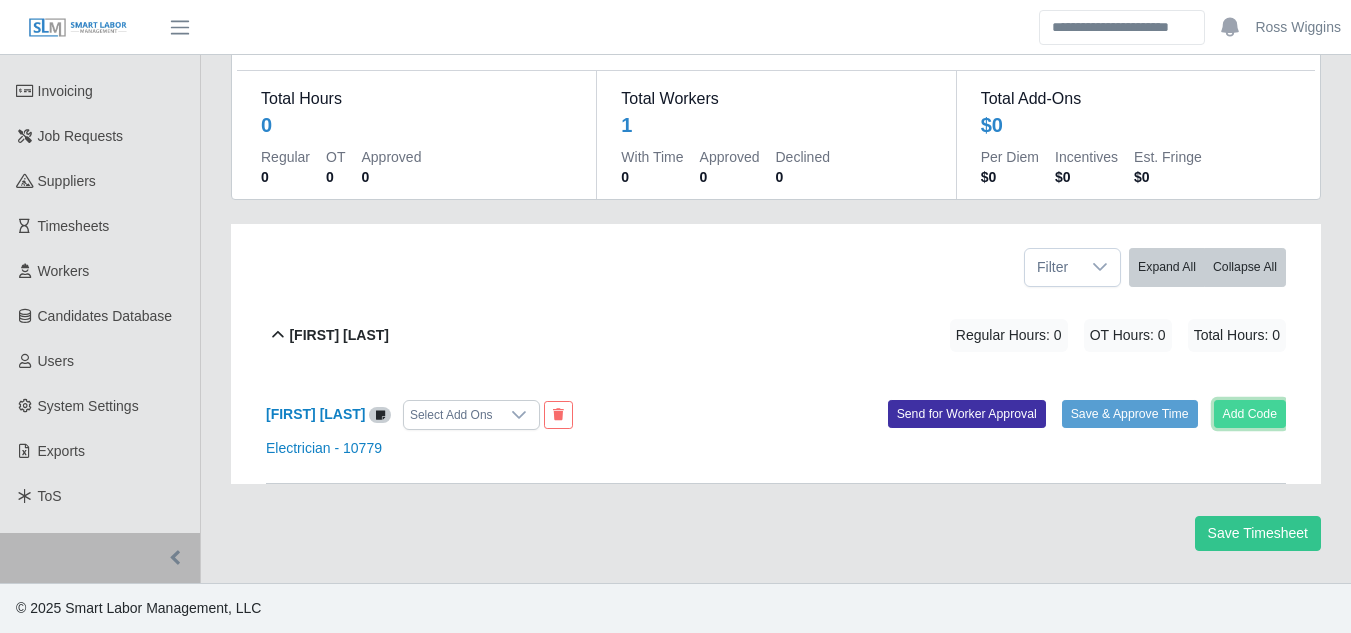 click on "Add Code" 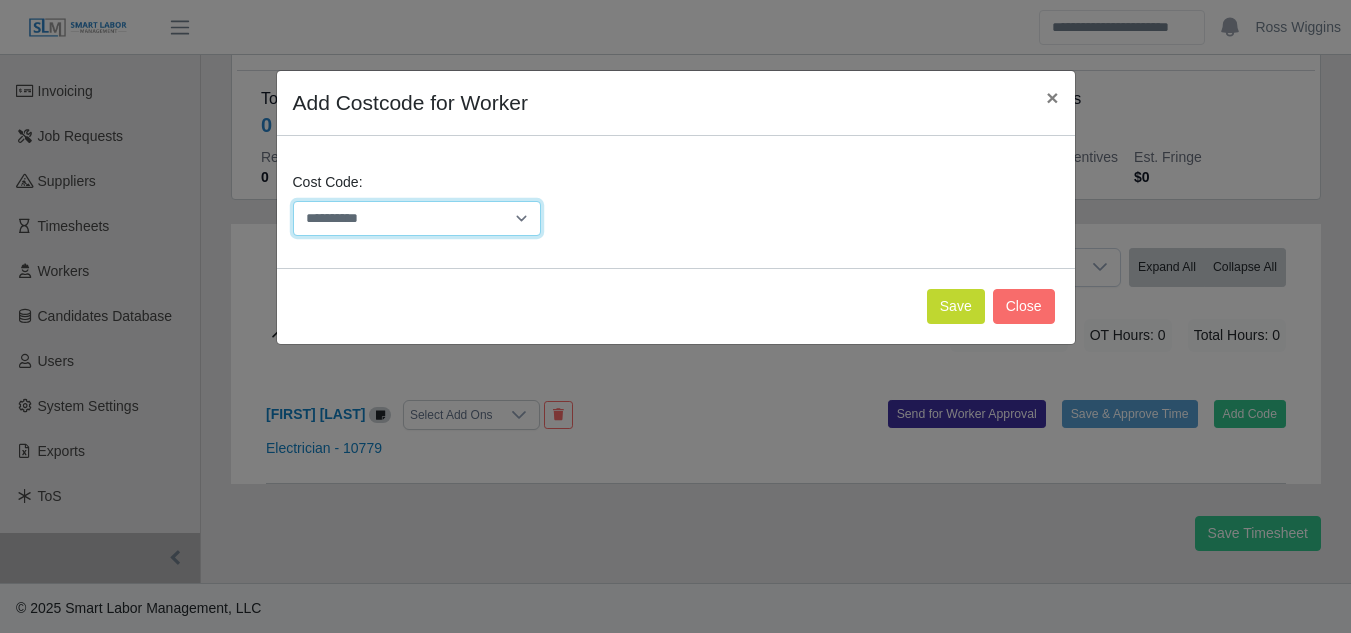 click on "**********" at bounding box center [417, 218] 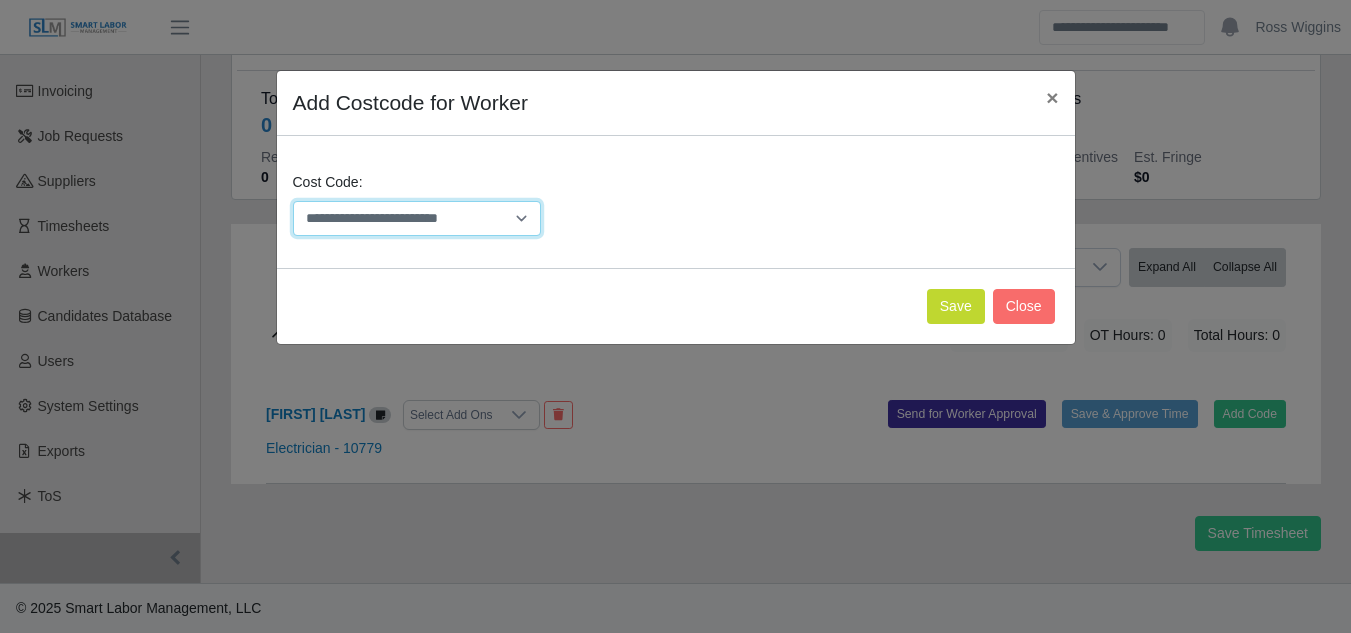 click on "**********" at bounding box center (417, 218) 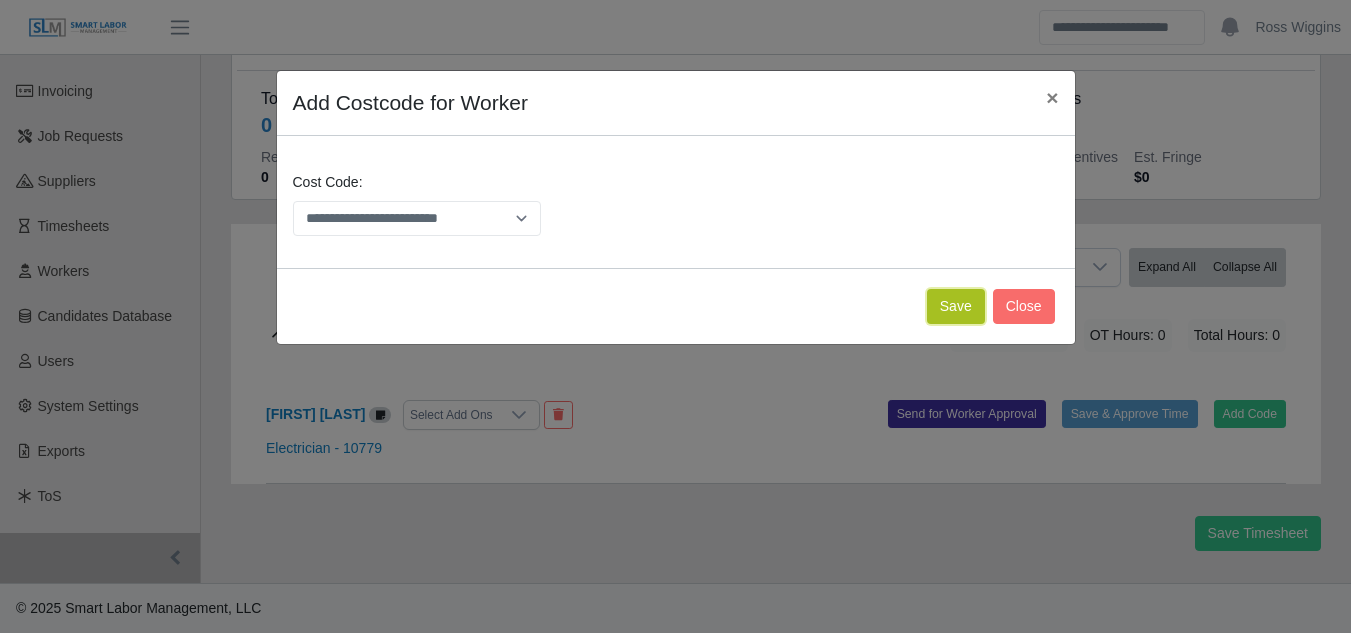 click on "Save" 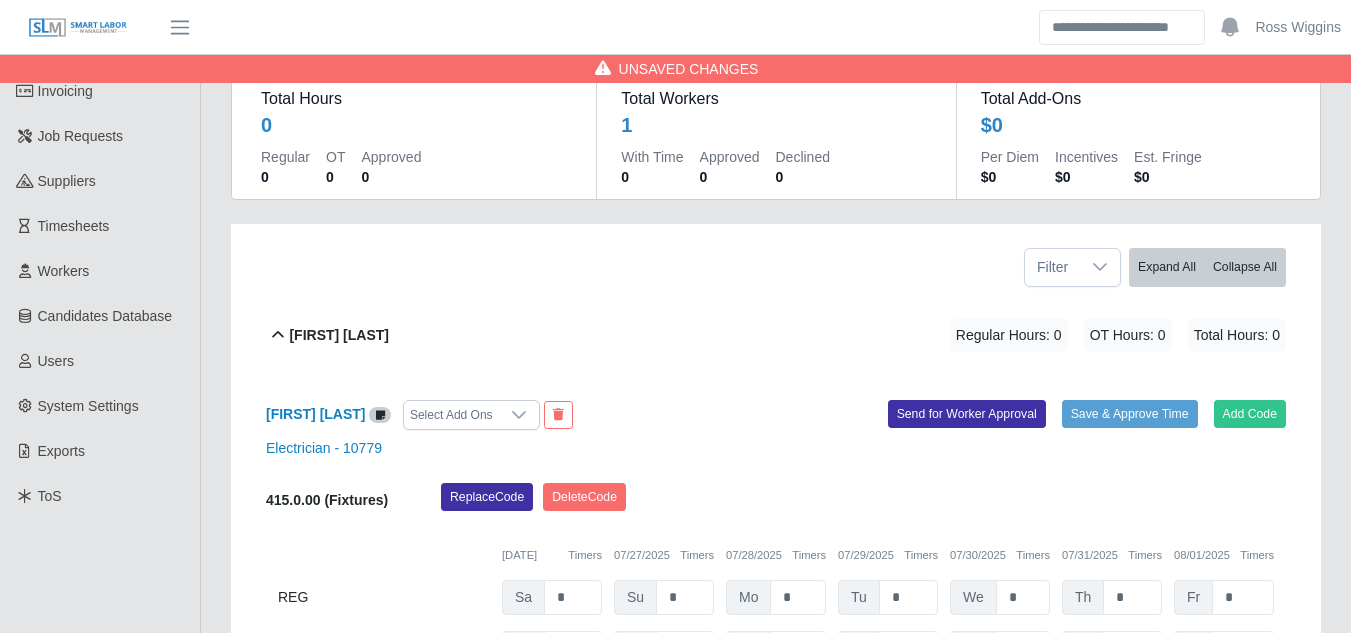 scroll, scrollTop: 379, scrollLeft: 0, axis: vertical 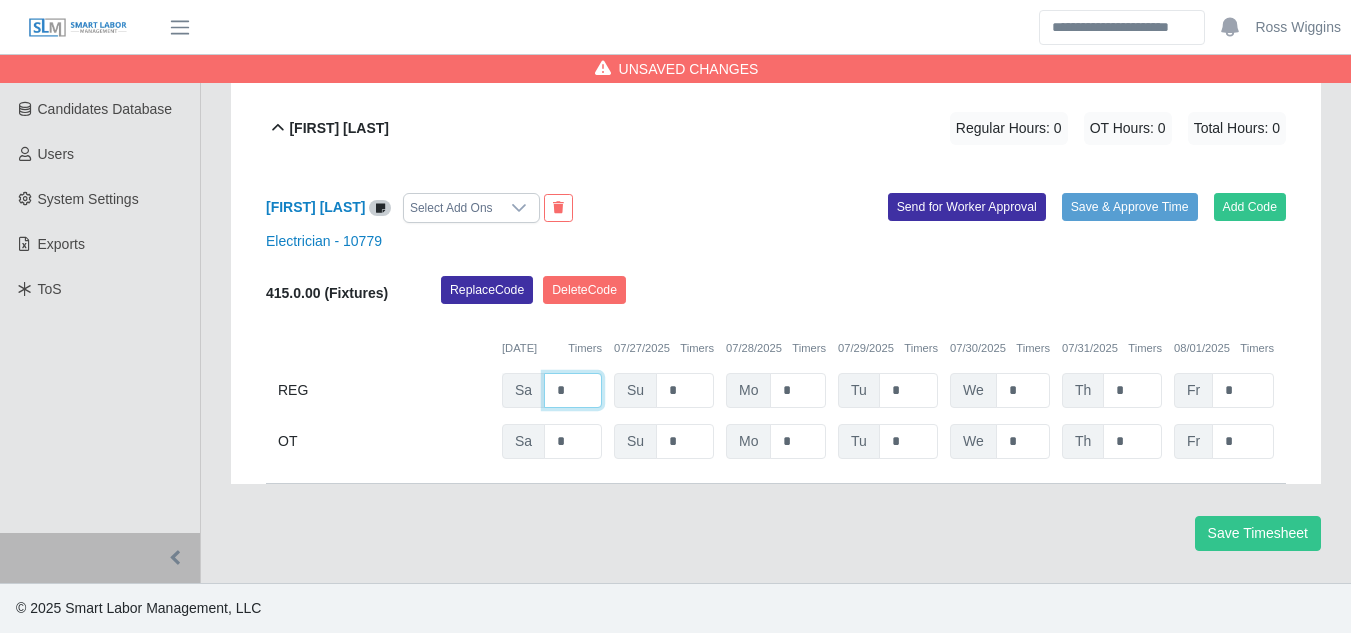 click on "*" at bounding box center [573, 390] 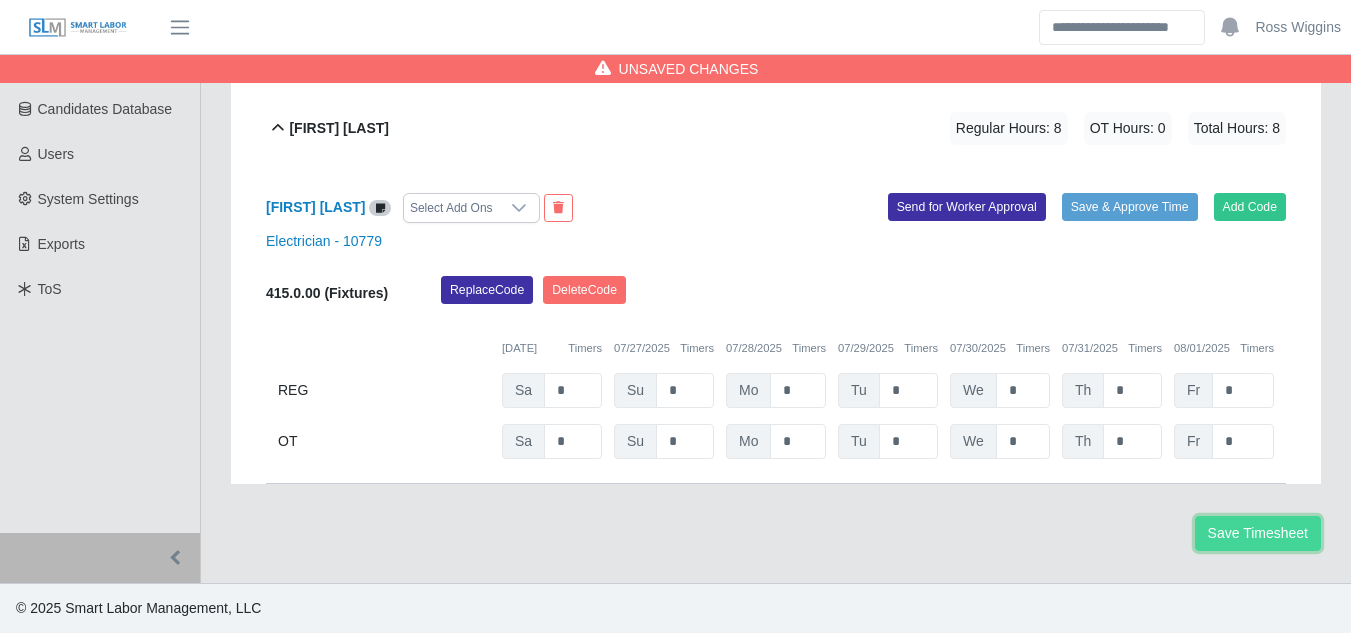 click on "Save
Timesheet" at bounding box center (1258, 533) 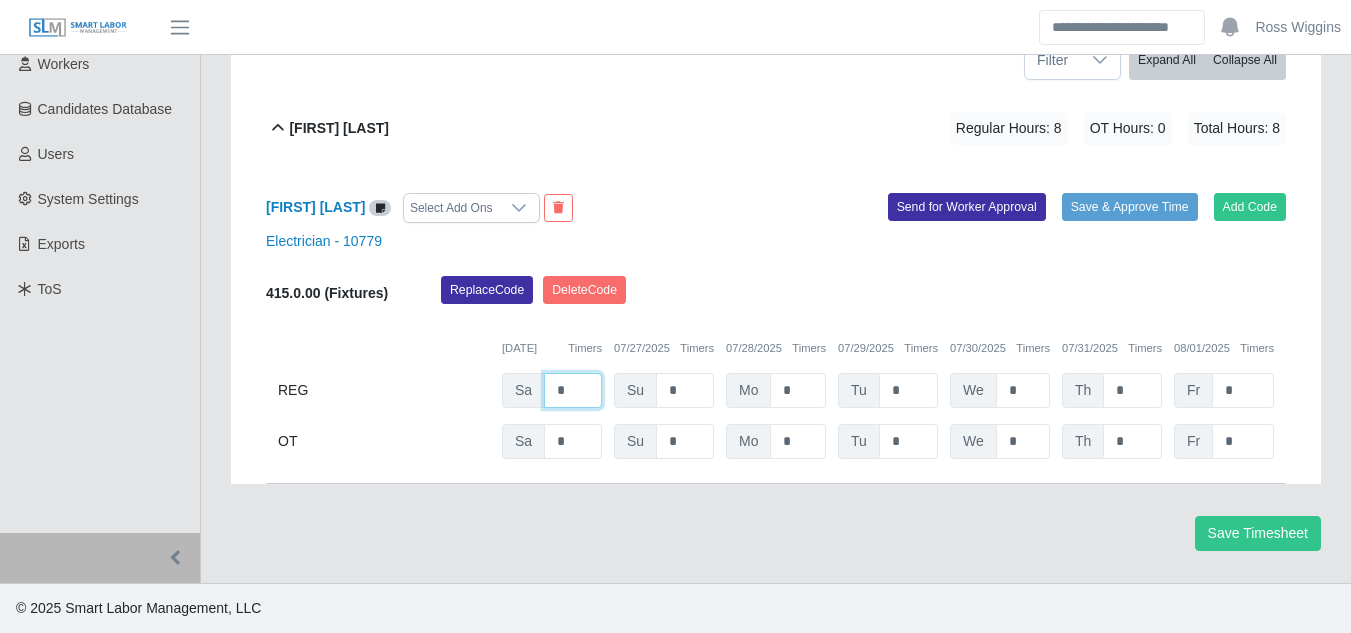 click on "*" at bounding box center [573, 390] 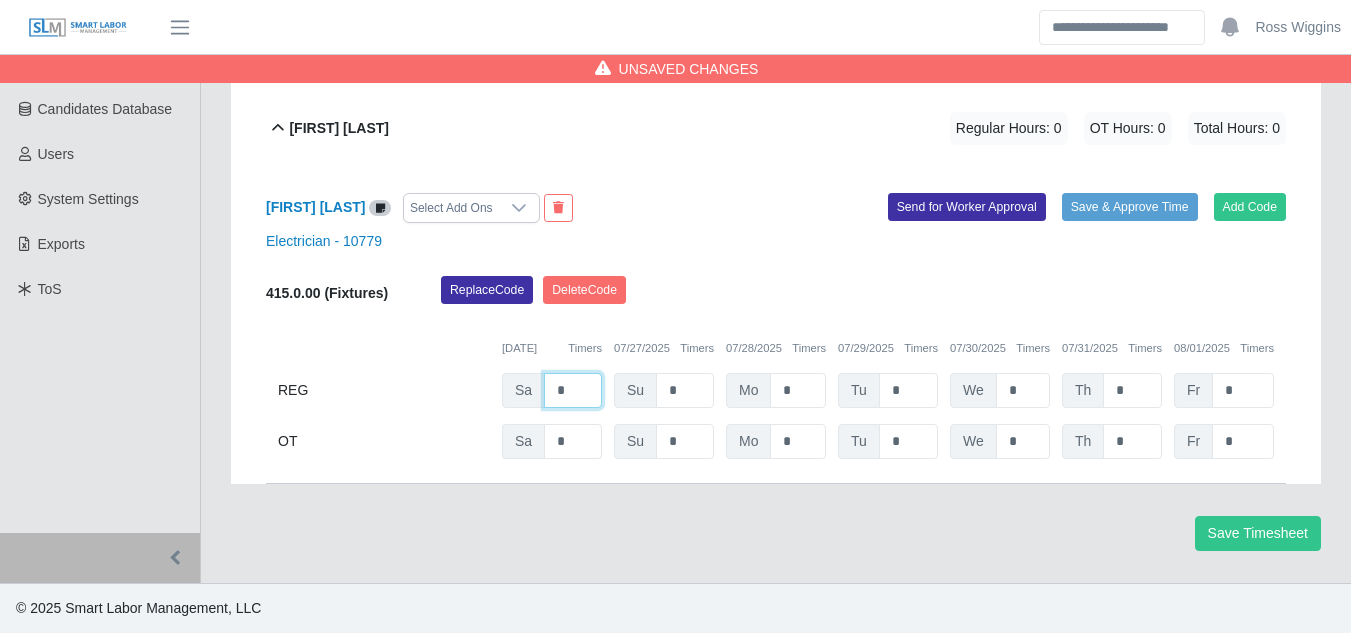 type on "*" 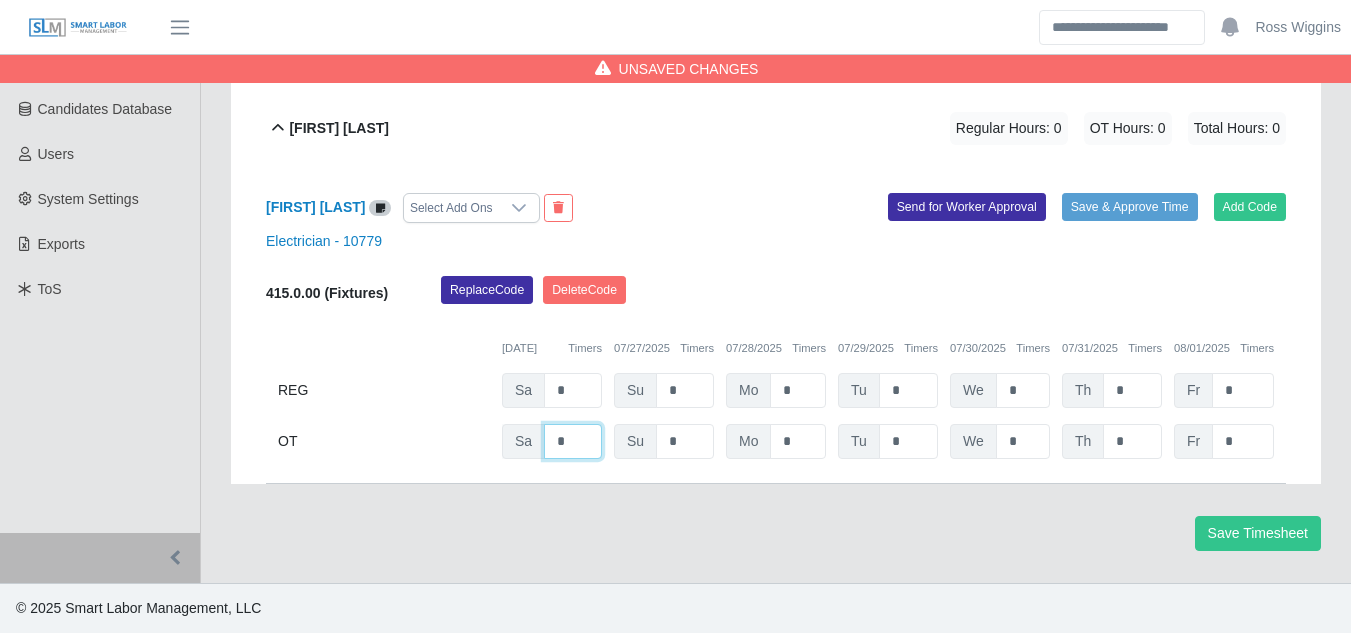 click on "*" at bounding box center [573, 441] 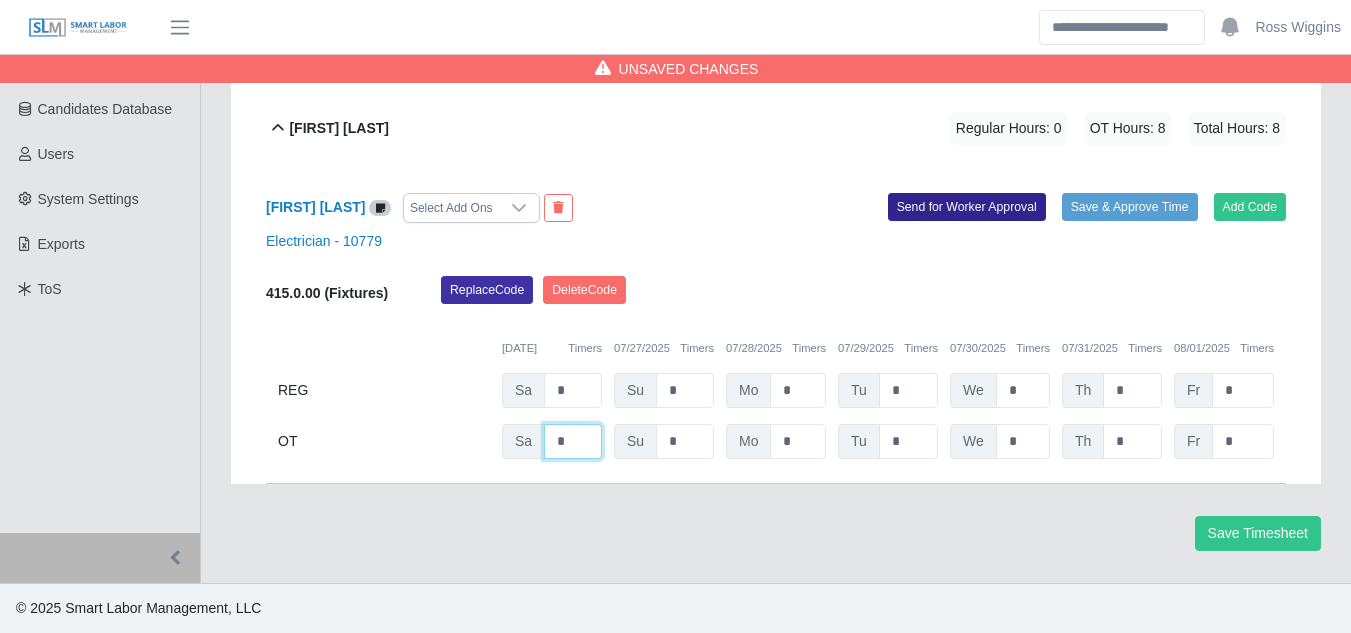 type on "*" 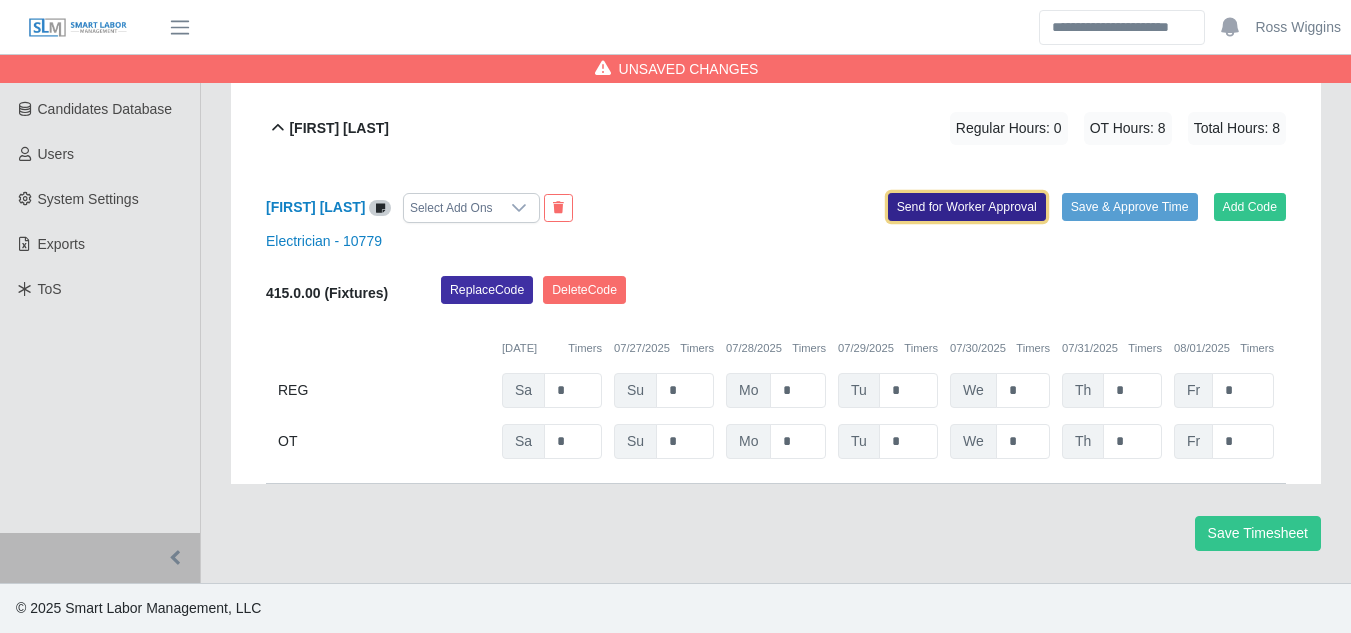 click on "Send for Worker Approval" 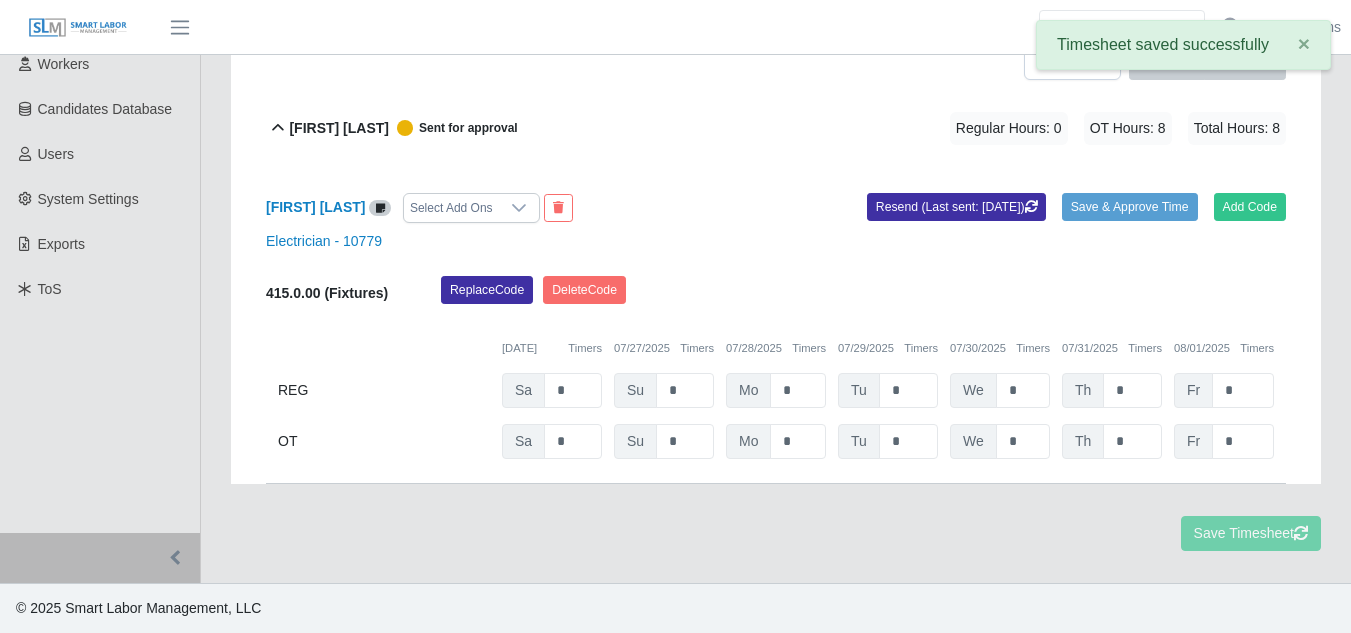 scroll, scrollTop: 0, scrollLeft: 0, axis: both 